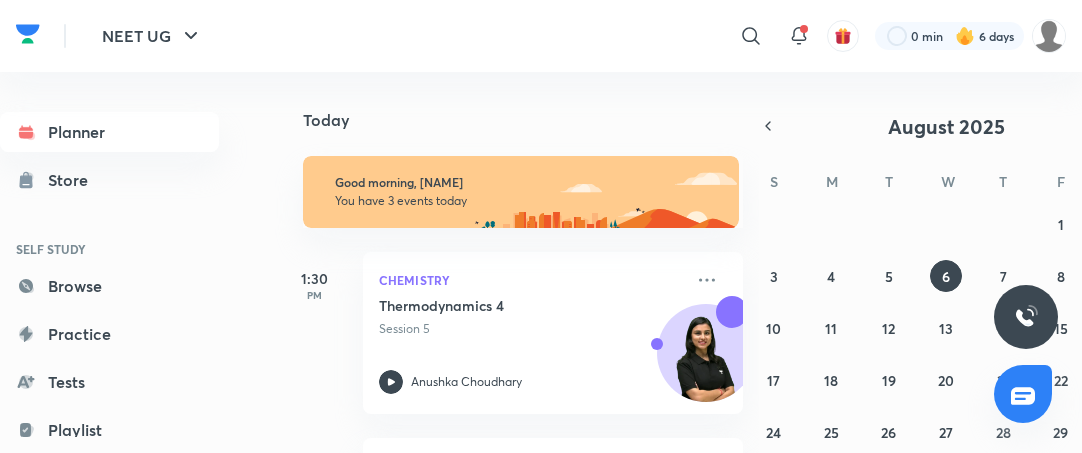 scroll, scrollTop: 0, scrollLeft: 0, axis: both 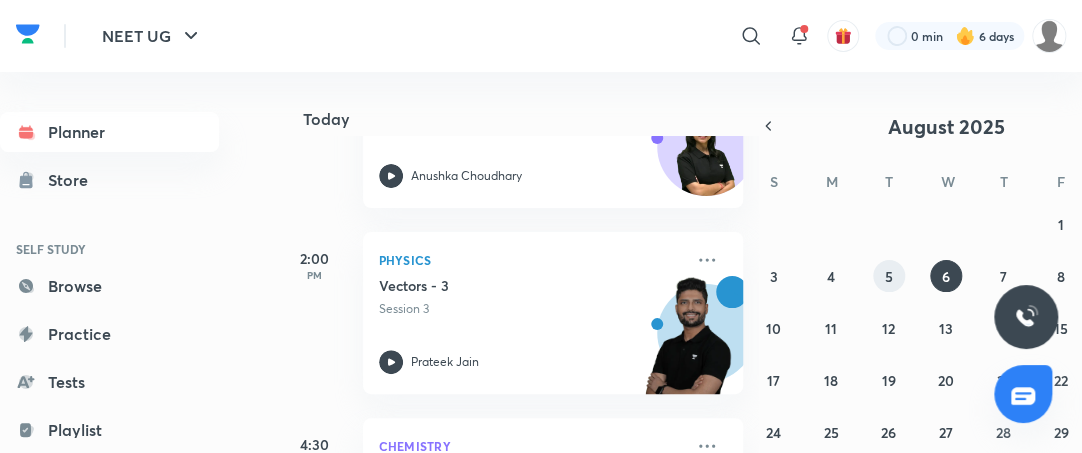 click on "5" at bounding box center (889, 276) 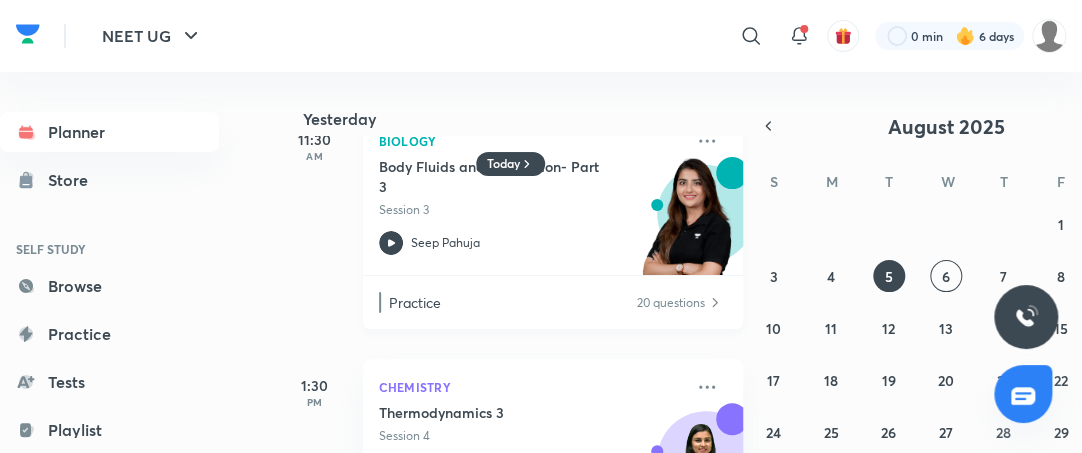 scroll, scrollTop: 48, scrollLeft: 0, axis: vertical 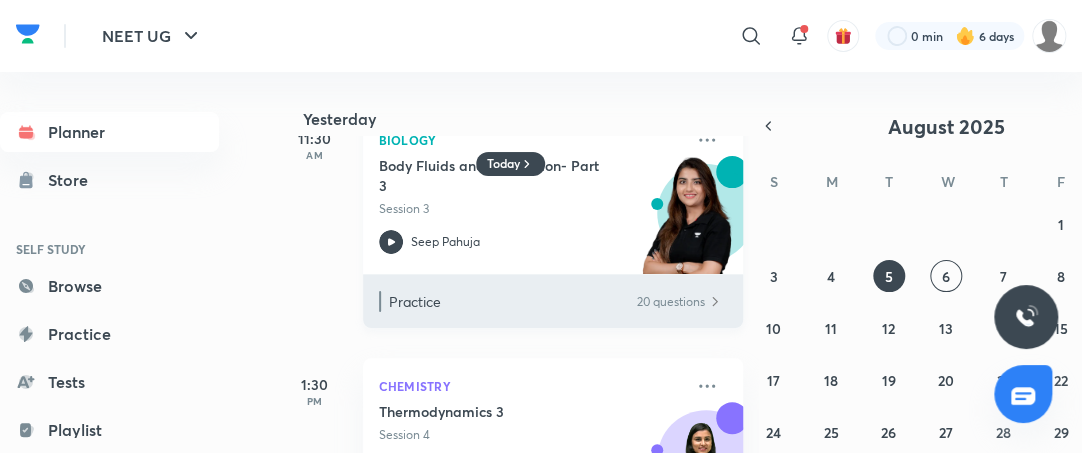 click on "20 questions" at bounding box center [671, 301] 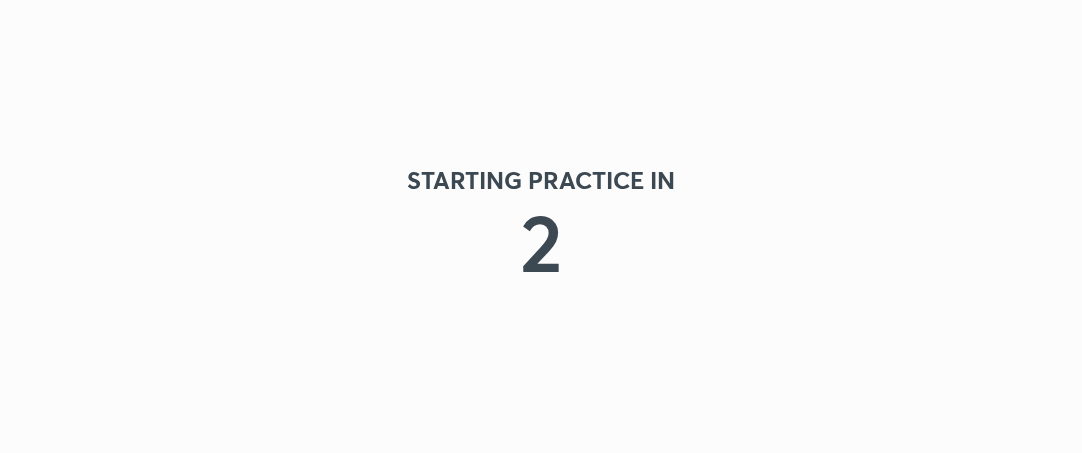 scroll, scrollTop: 0, scrollLeft: 0, axis: both 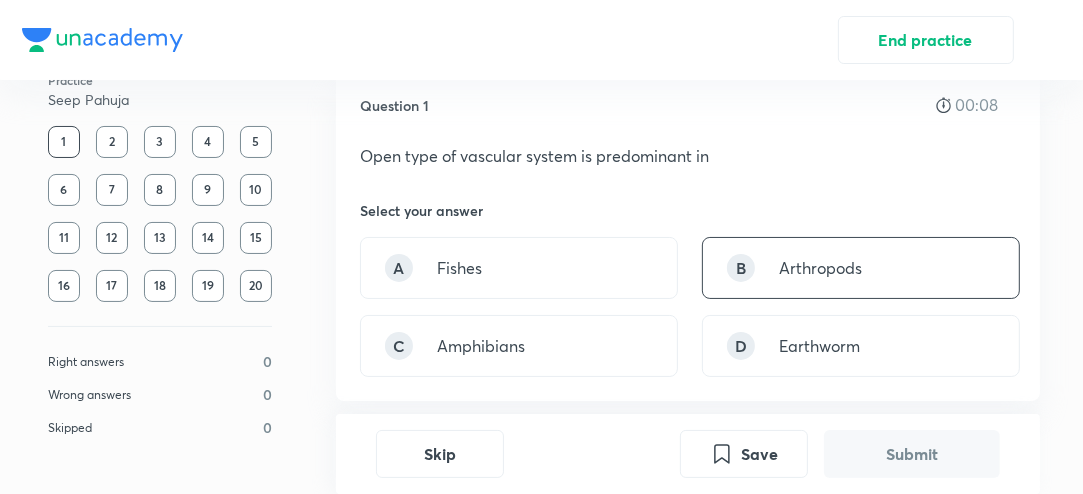 click on "Arthropods" at bounding box center [820, 268] 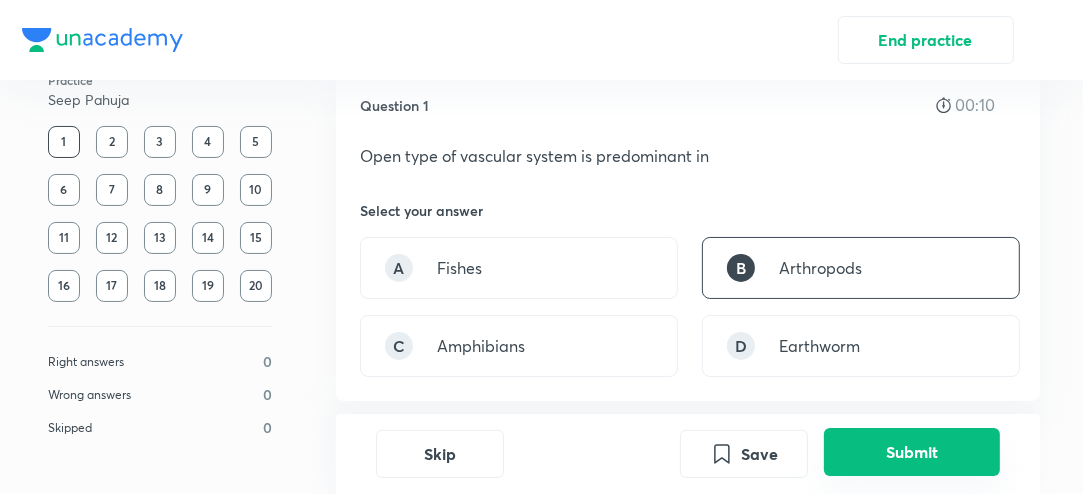 click on "Submit" at bounding box center (912, 452) 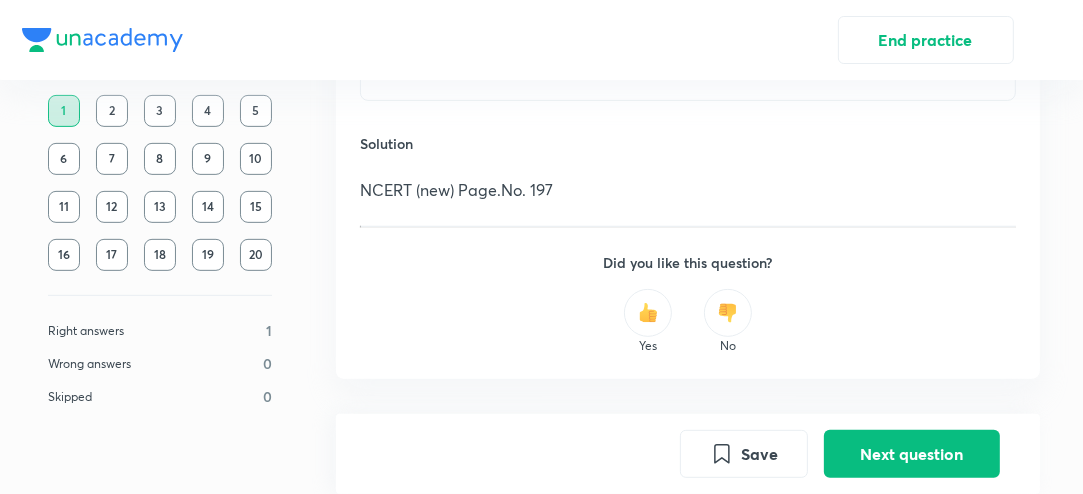 scroll, scrollTop: 556, scrollLeft: 0, axis: vertical 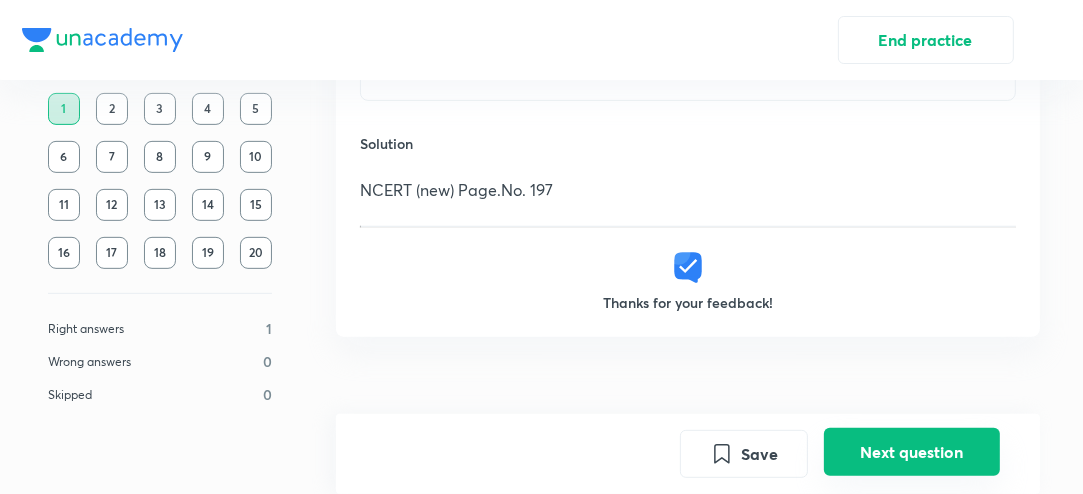 click on "Next question" at bounding box center (912, 452) 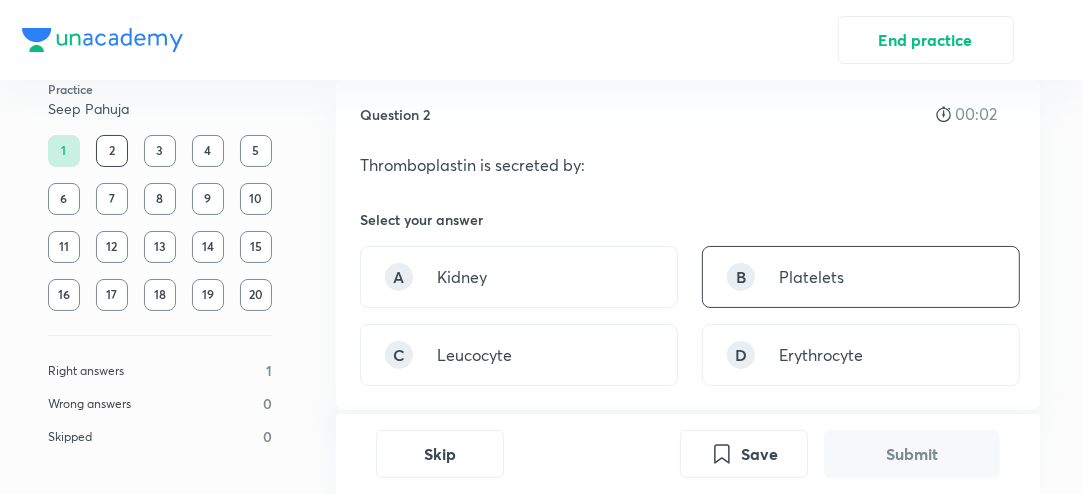 scroll, scrollTop: 43, scrollLeft: 0, axis: vertical 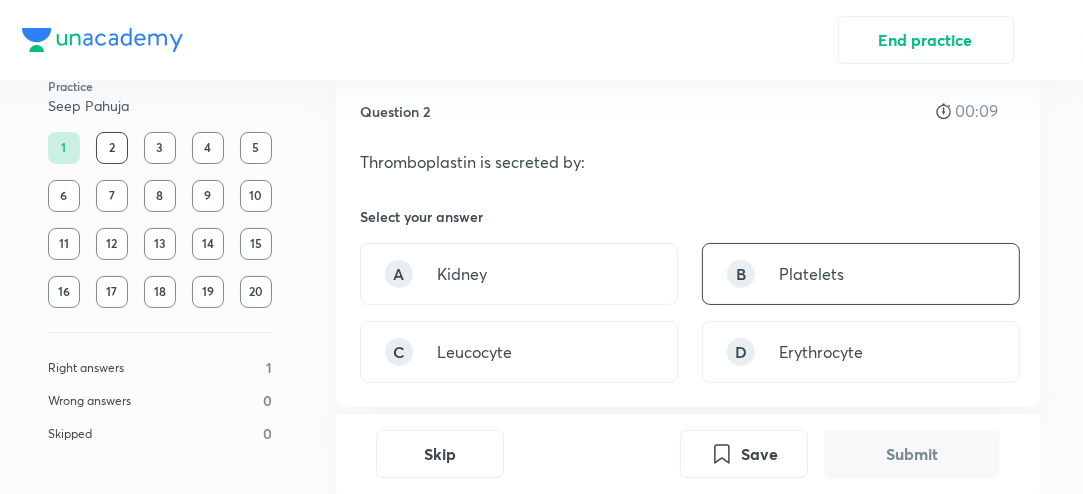 click on "B Platelets" at bounding box center [861, 274] 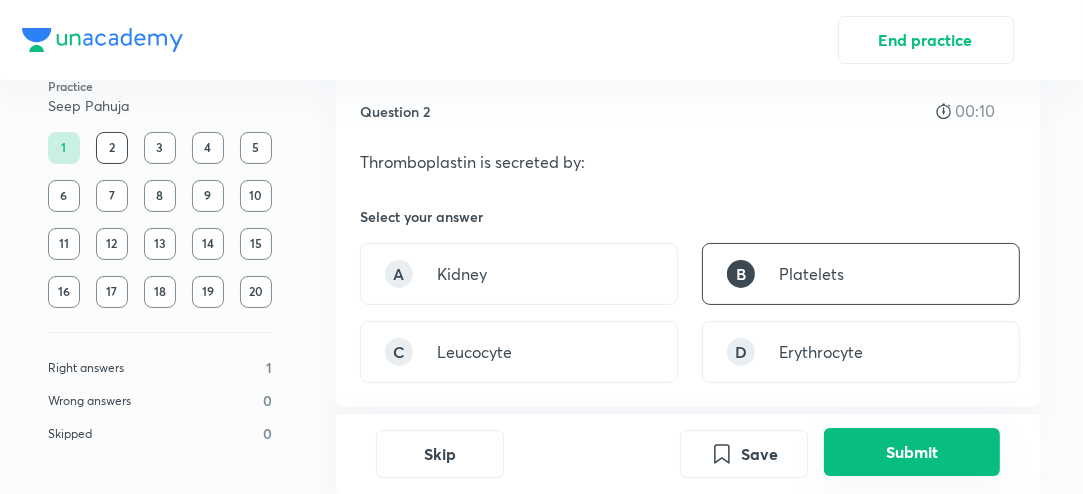click on "Submit" at bounding box center (912, 452) 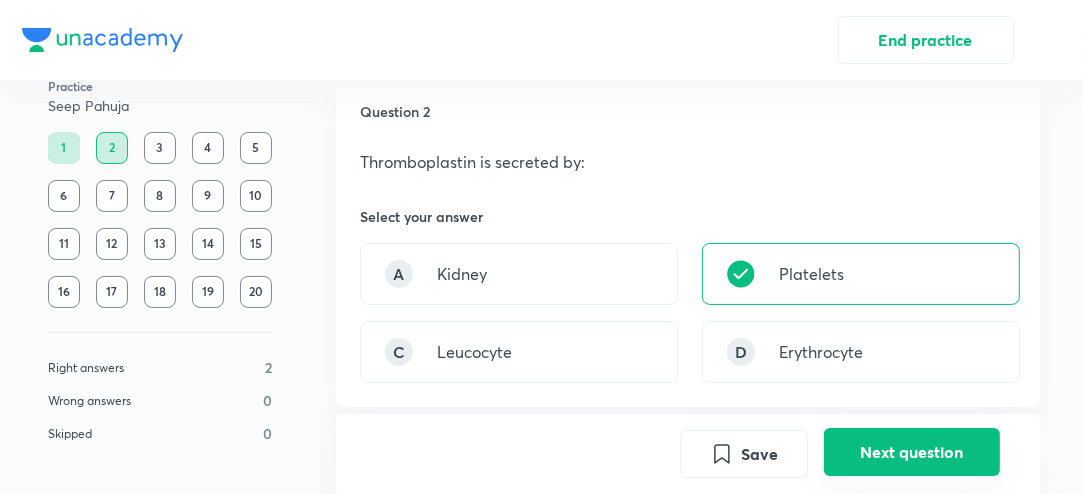 scroll, scrollTop: 489, scrollLeft: 0, axis: vertical 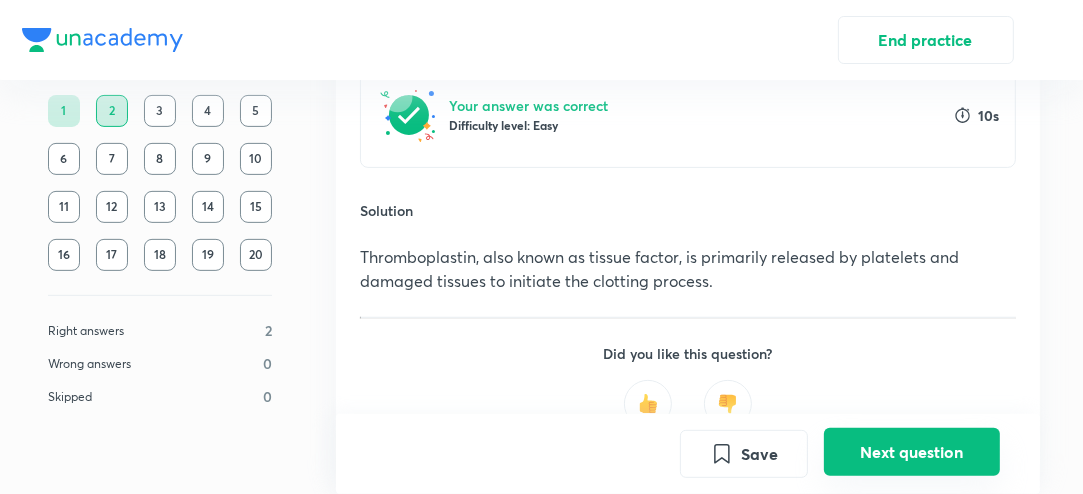 click on "Next question" at bounding box center (912, 452) 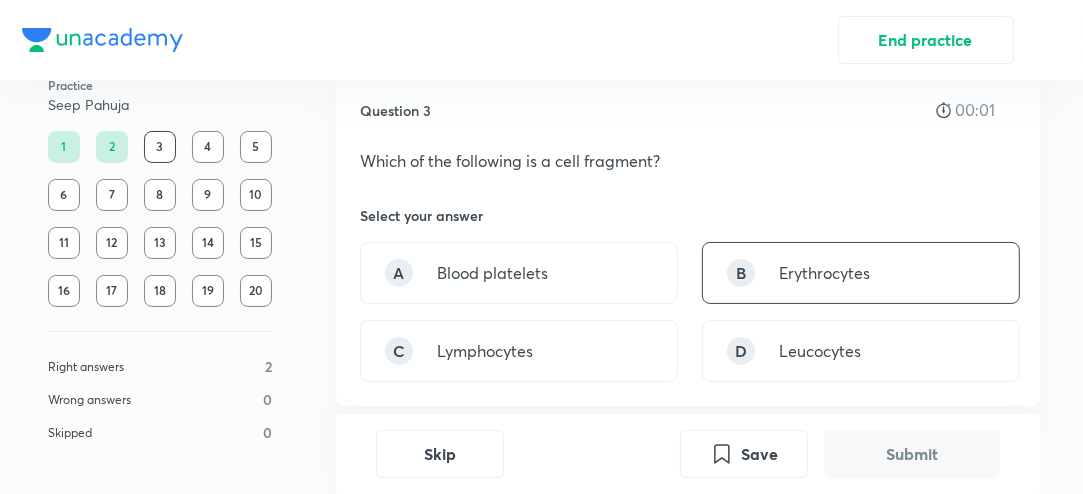scroll, scrollTop: 44, scrollLeft: 0, axis: vertical 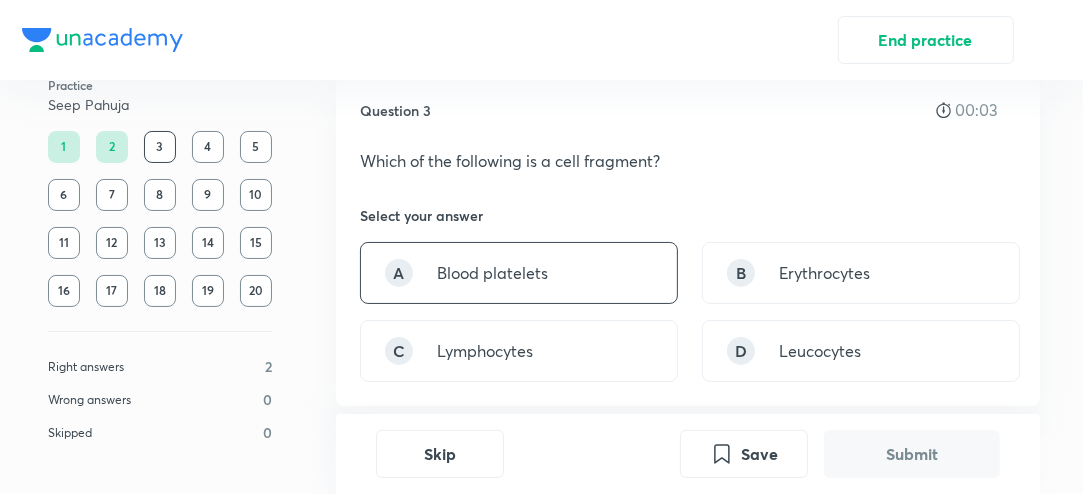 click on "A Blood platelets" at bounding box center [519, 273] 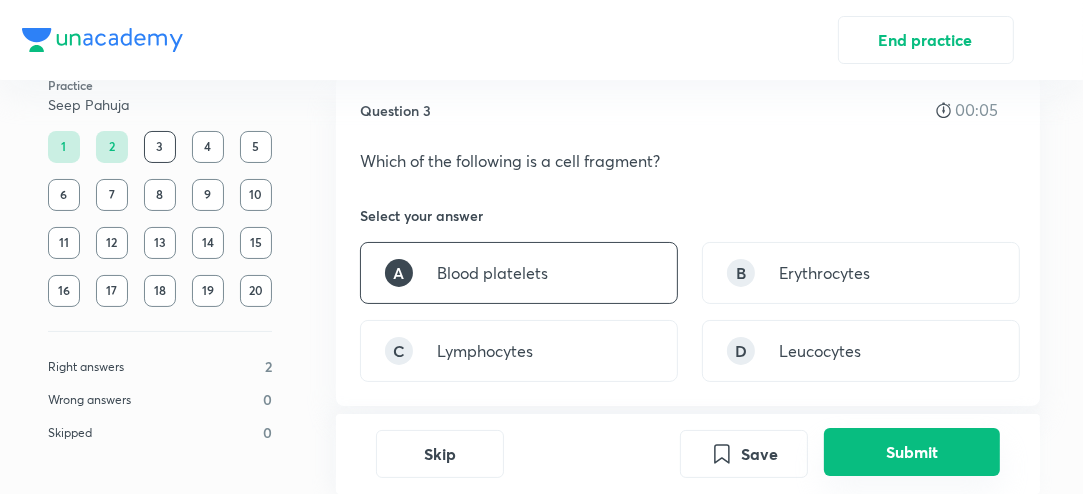 click on "Submit" at bounding box center [912, 452] 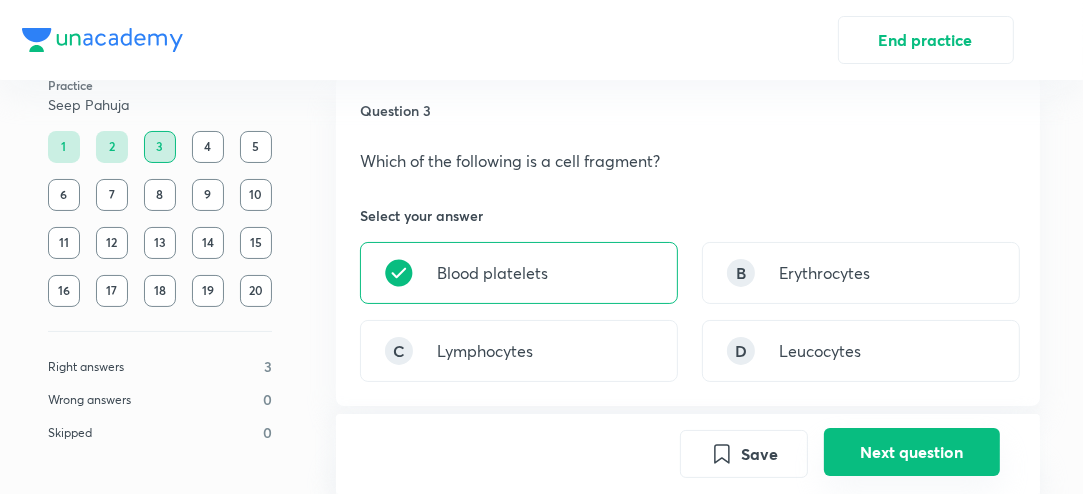 scroll, scrollTop: 489, scrollLeft: 0, axis: vertical 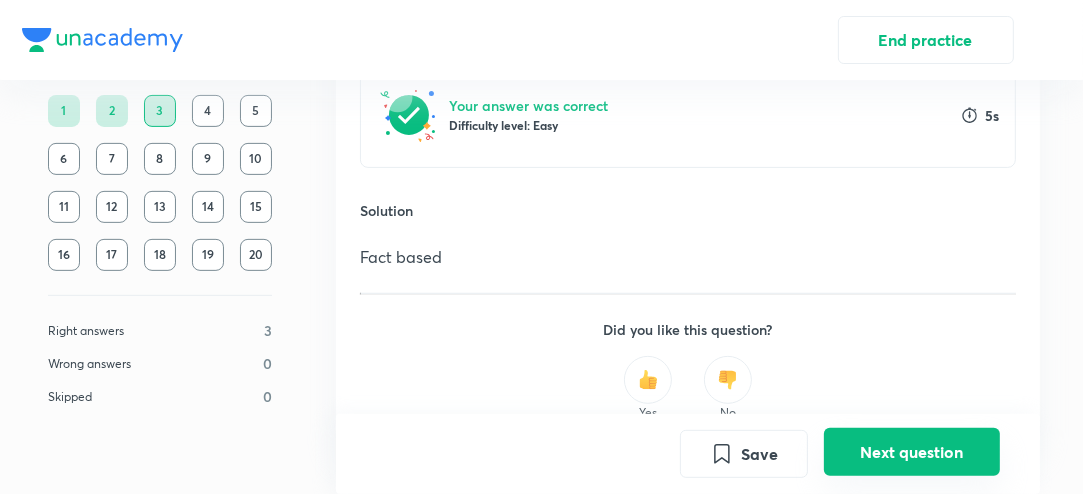 click on "Next question" at bounding box center (912, 452) 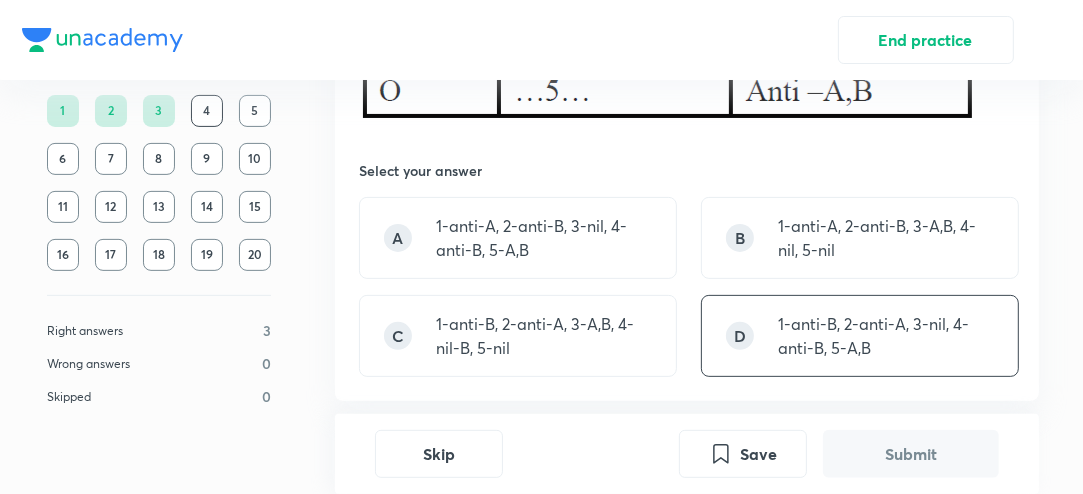 scroll, scrollTop: 425, scrollLeft: 1, axis: both 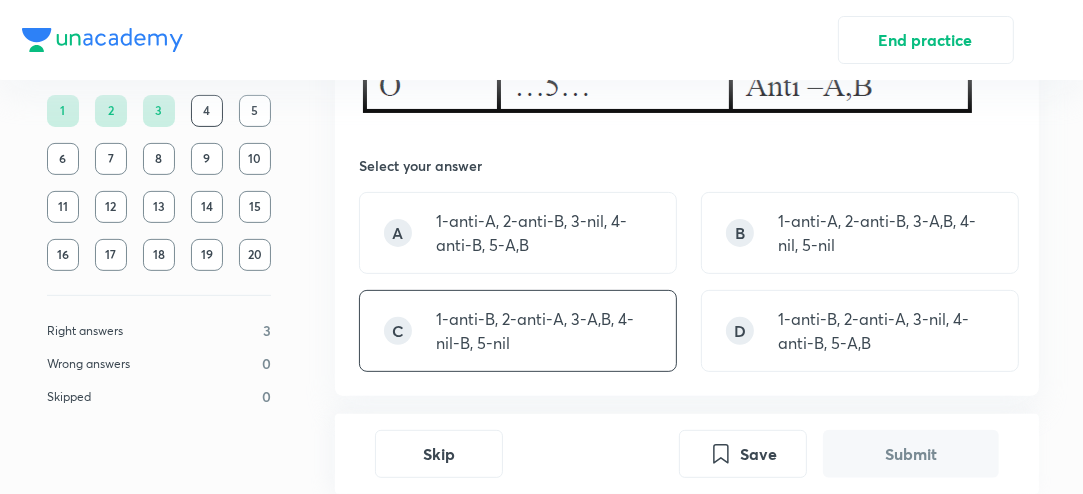 click on "1-anti-B, 2-anti-A, 3-A,B, 4-nil-B, 5-nil" at bounding box center [544, 331] 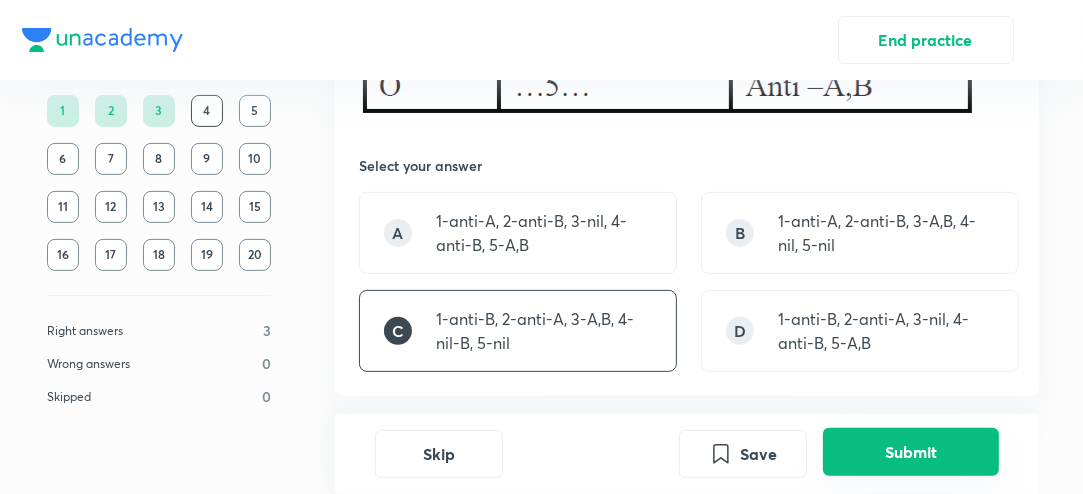 click on "Submit" at bounding box center (911, 452) 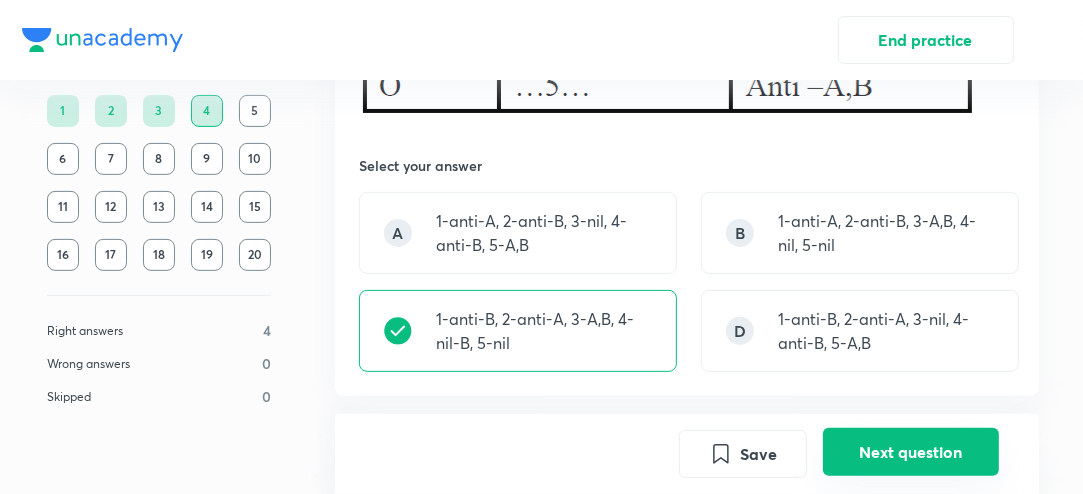scroll, scrollTop: 860, scrollLeft: 1, axis: both 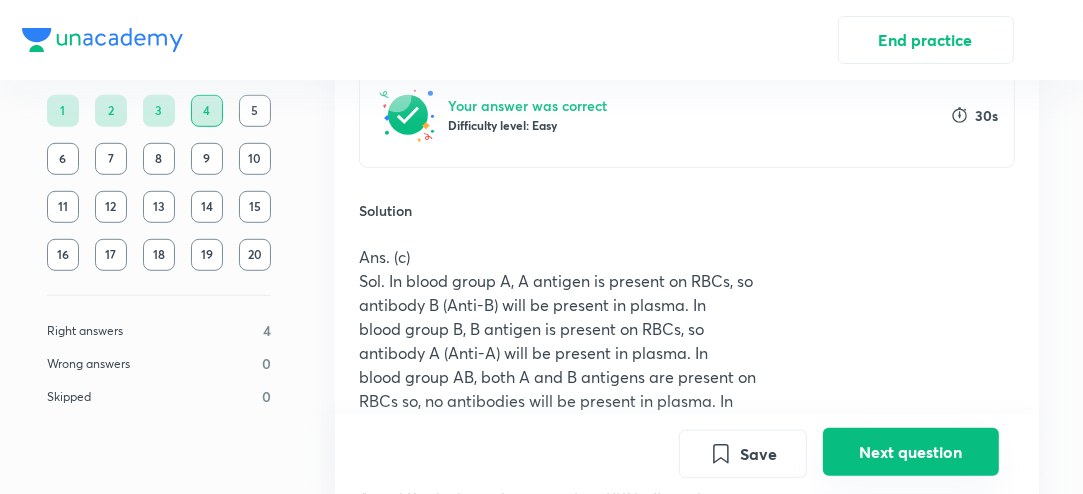 click on "Next question" at bounding box center [911, 452] 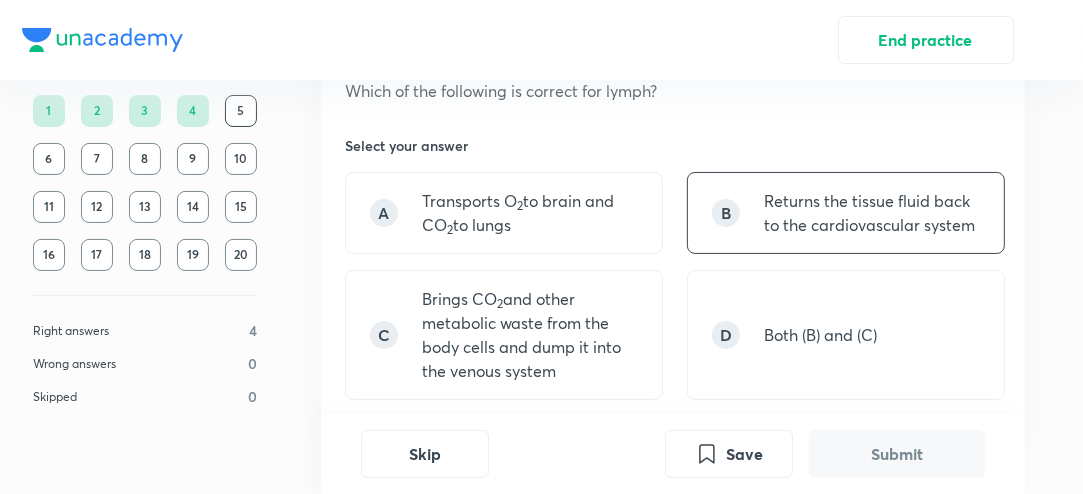 scroll, scrollTop: 115, scrollLeft: 15, axis: both 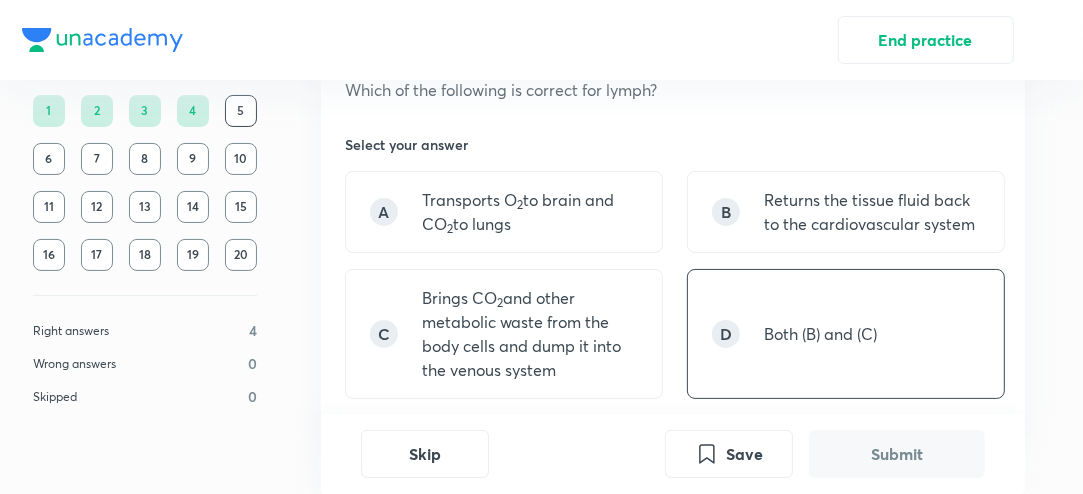 click on "Both (B) and (C)" at bounding box center (820, 334) 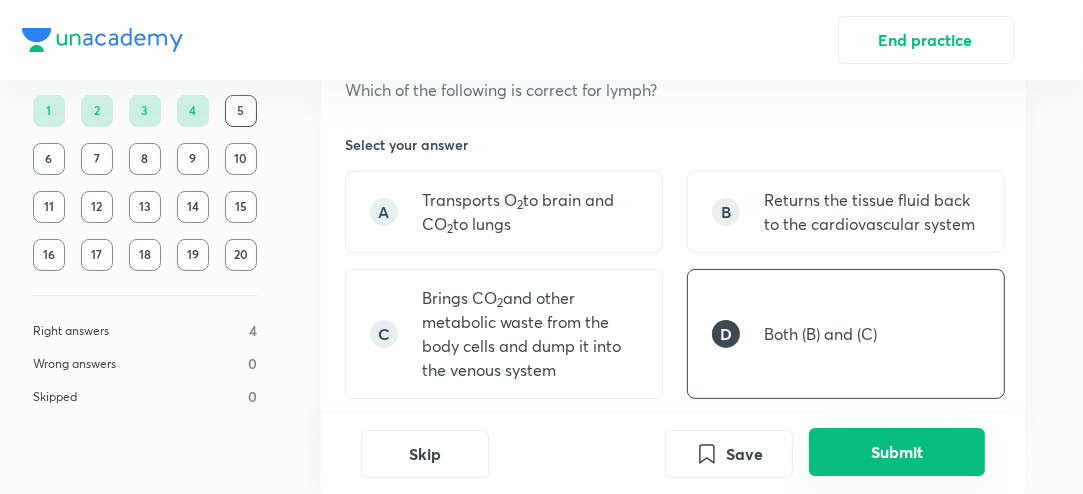 click on "Submit" at bounding box center [897, 452] 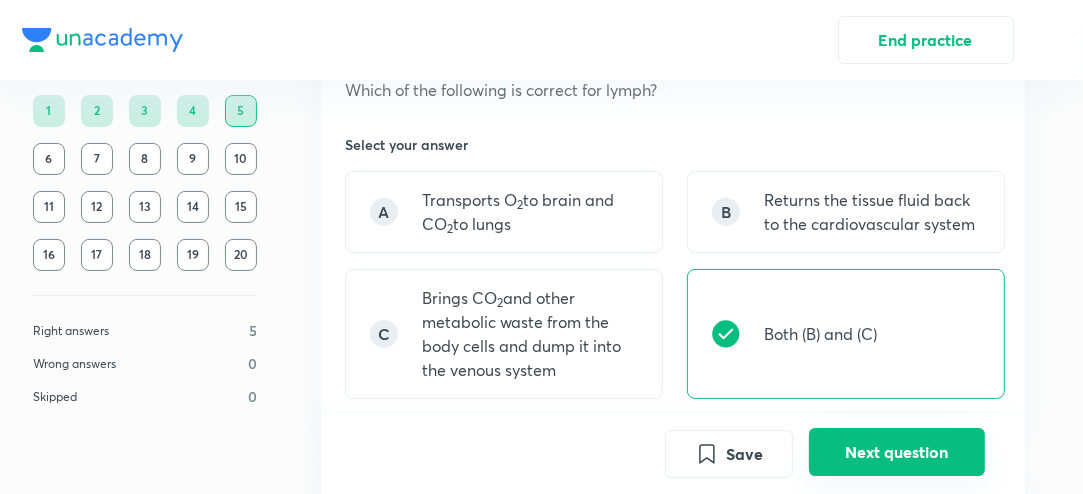 scroll, scrollTop: 577, scrollLeft: 15, axis: both 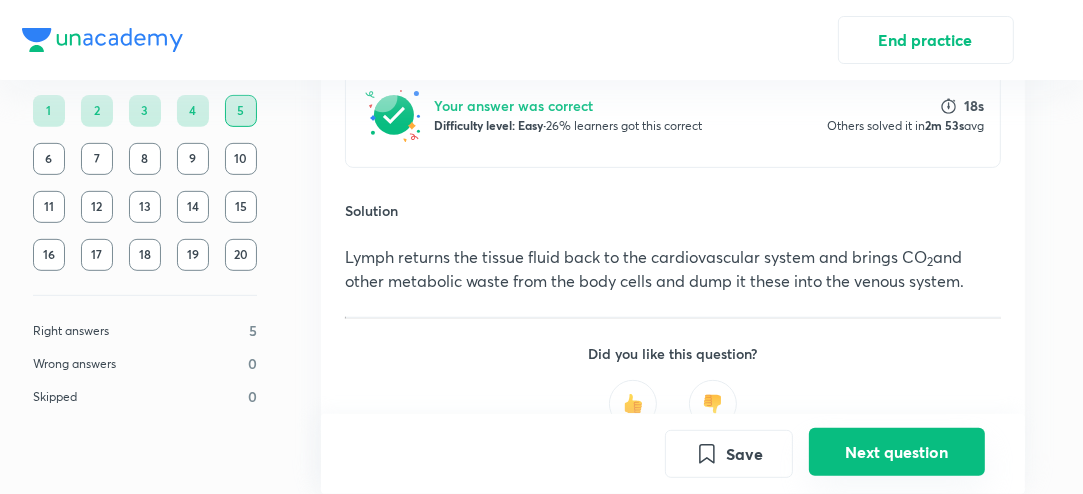 click on "Next question" at bounding box center (897, 452) 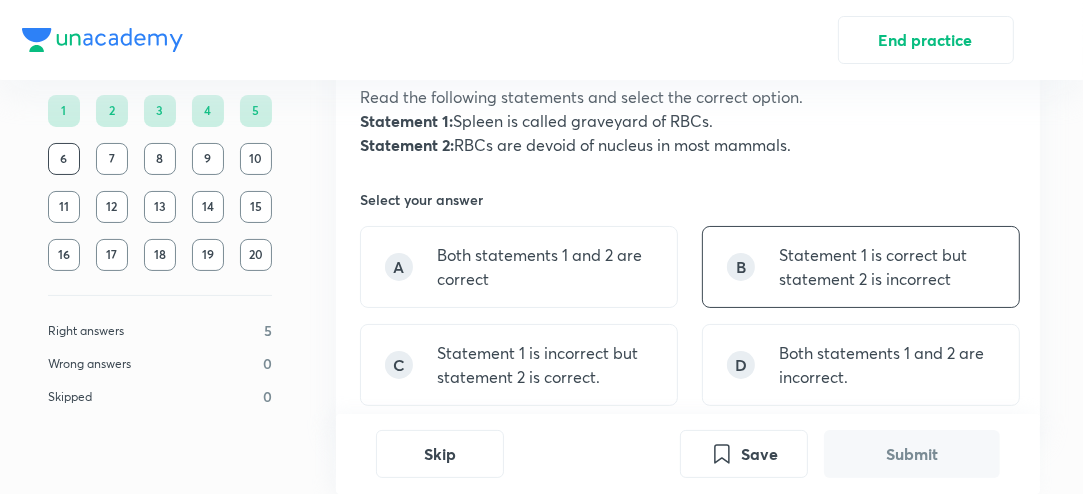 scroll, scrollTop: 133, scrollLeft: 0, axis: vertical 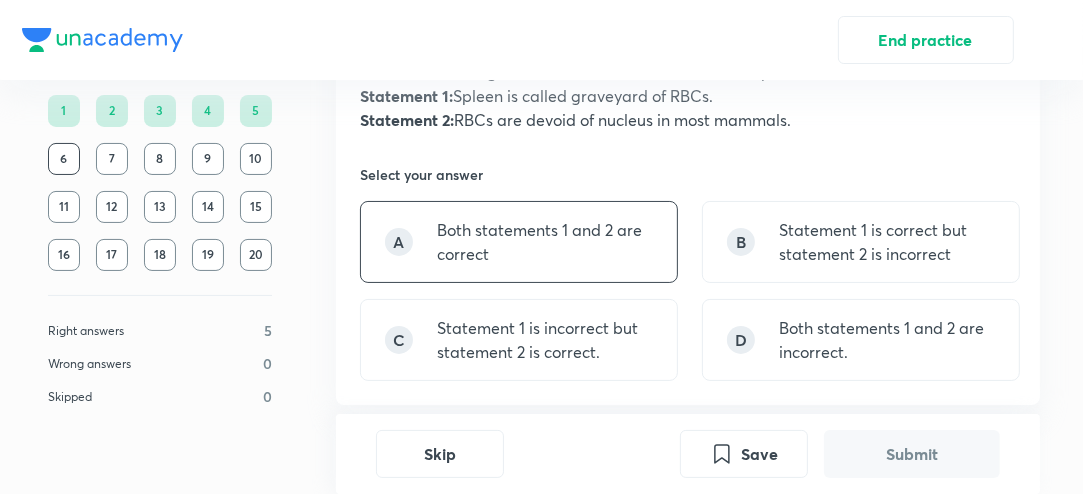 click on "Both statements 1 and 2 are correct" at bounding box center (545, 242) 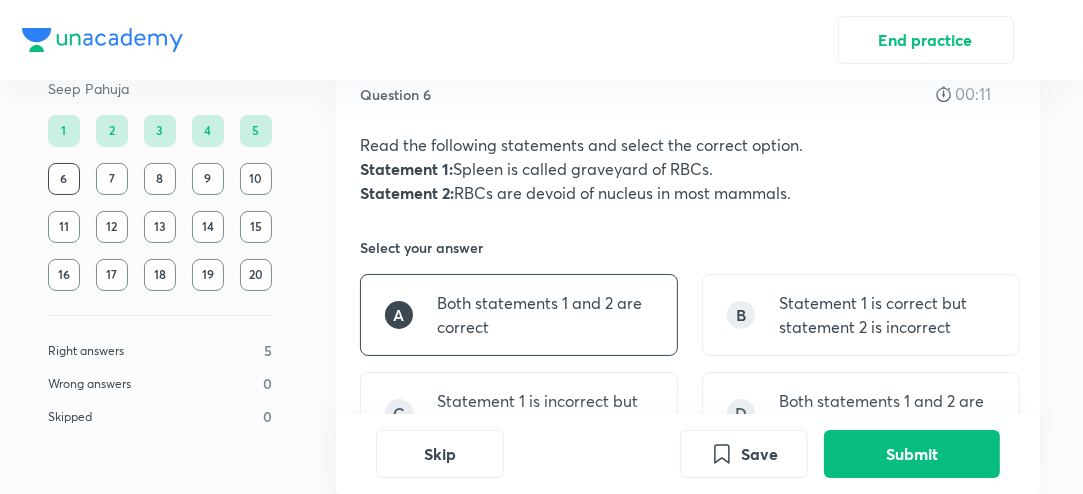 scroll, scrollTop: 59, scrollLeft: 0, axis: vertical 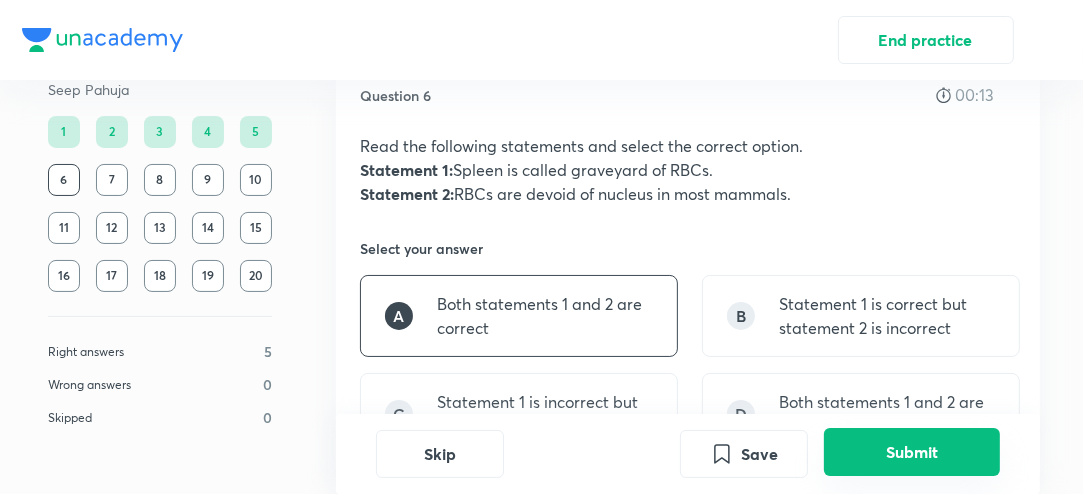 click on "Submit" at bounding box center [912, 452] 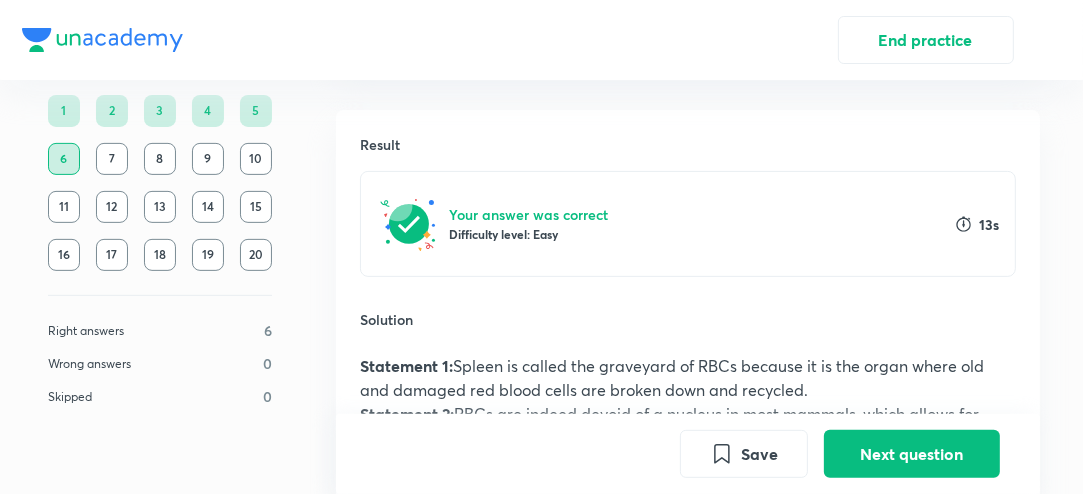 scroll, scrollTop: 452, scrollLeft: 0, axis: vertical 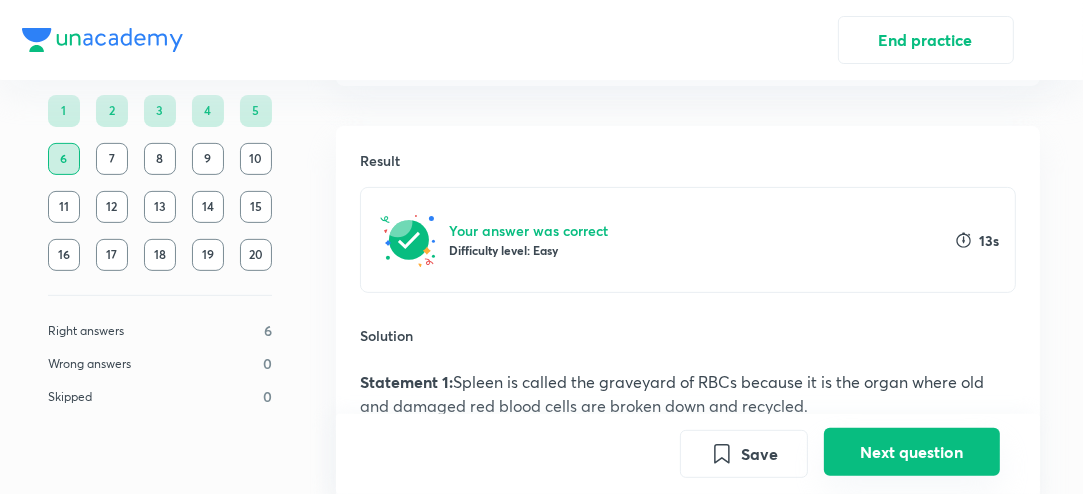 click on "Next question" at bounding box center (912, 452) 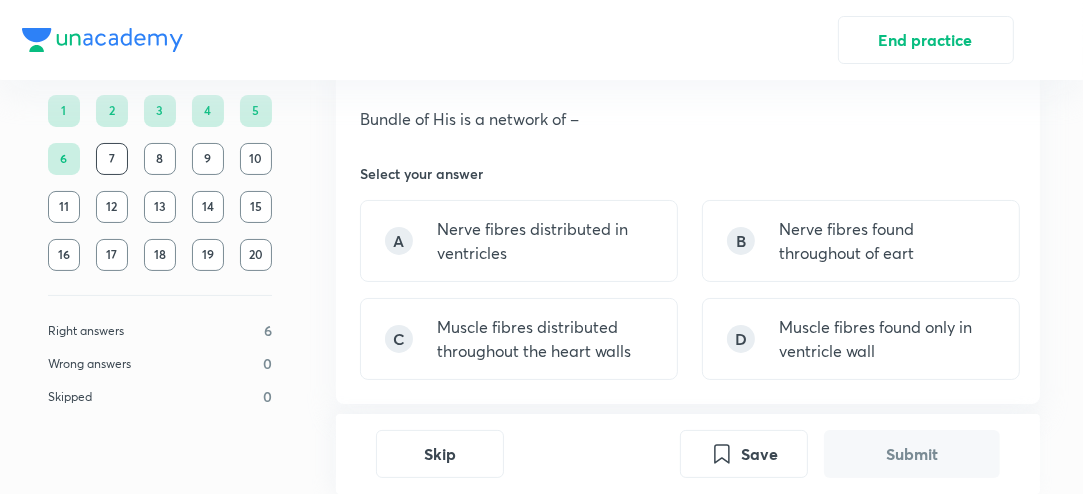 scroll, scrollTop: 87, scrollLeft: 0, axis: vertical 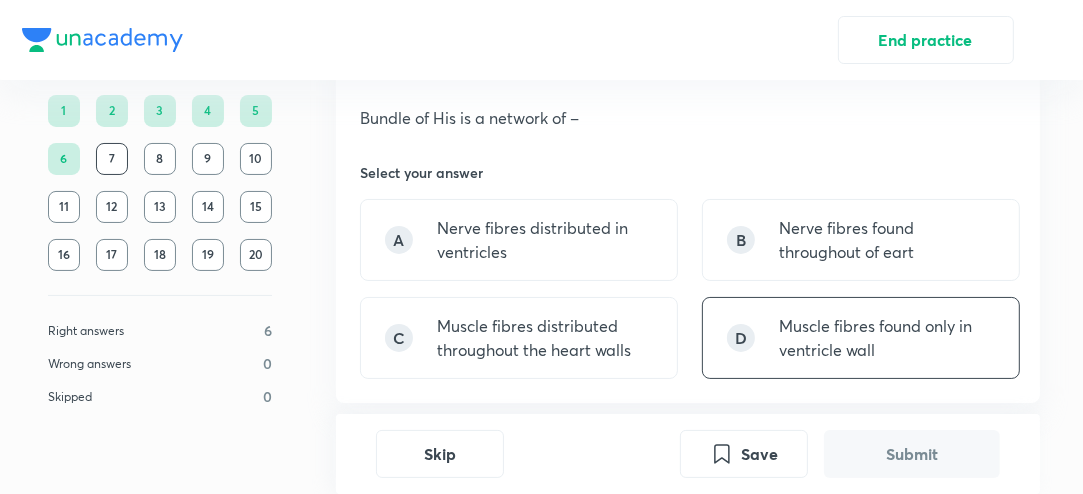 click on "Muscle fibres found only in ventricle wall" at bounding box center [887, 338] 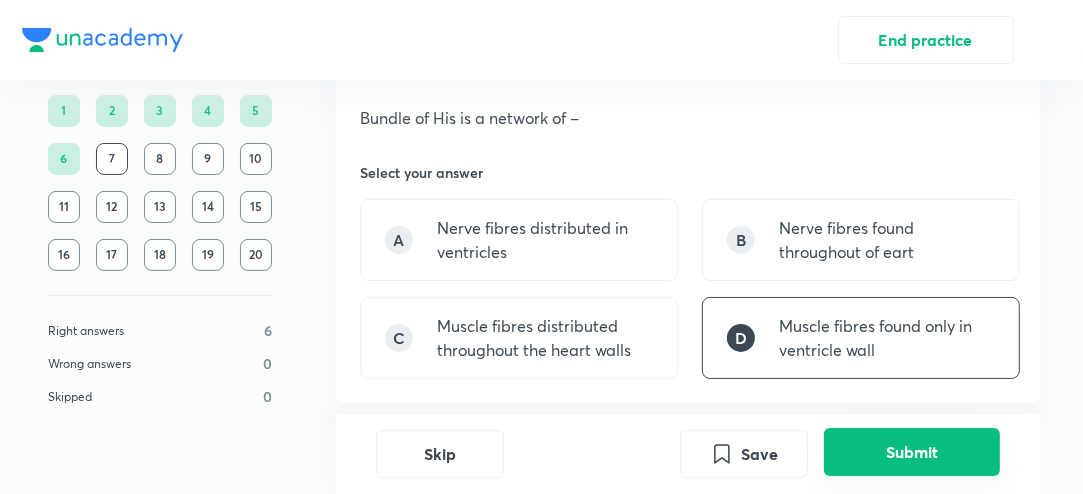 click on "Submit" at bounding box center [912, 452] 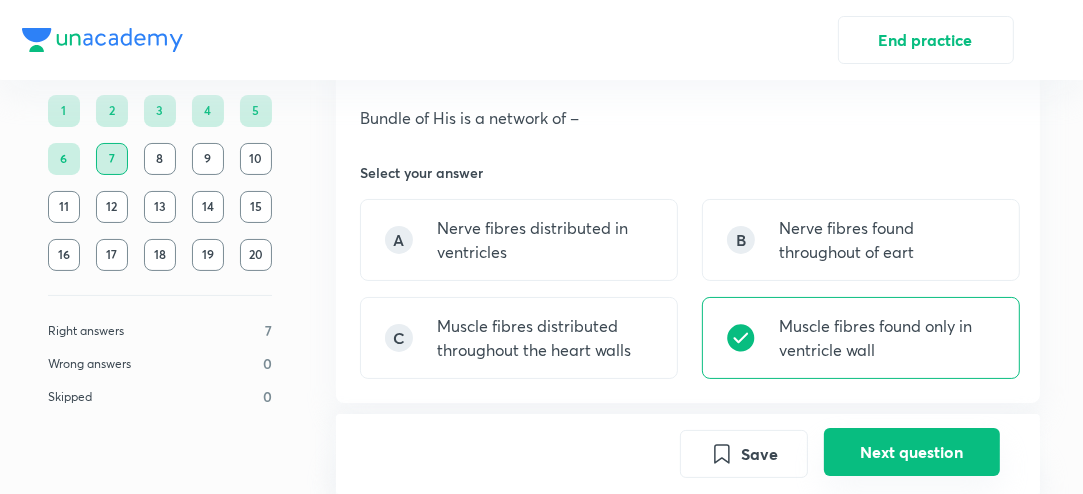 scroll, scrollTop: 529, scrollLeft: 0, axis: vertical 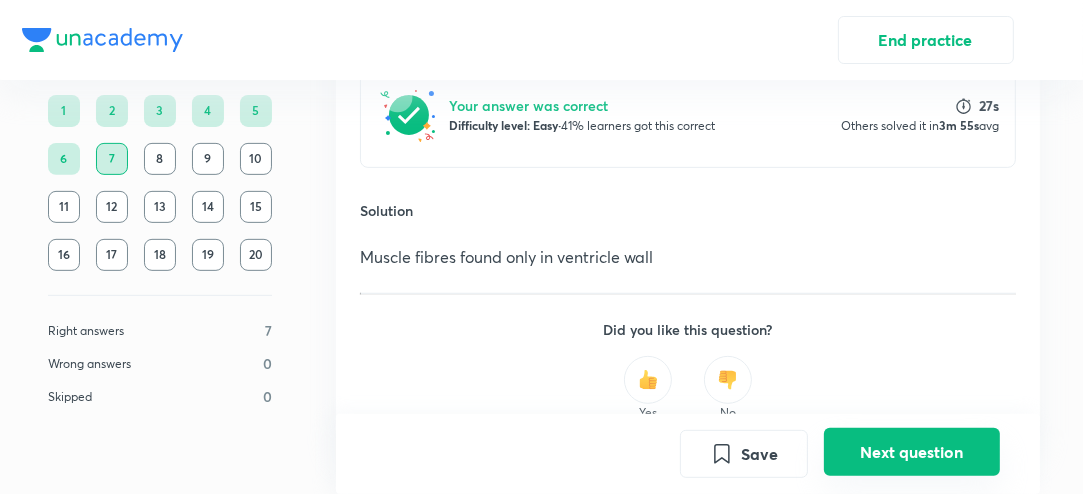 click on "Next question" at bounding box center [912, 452] 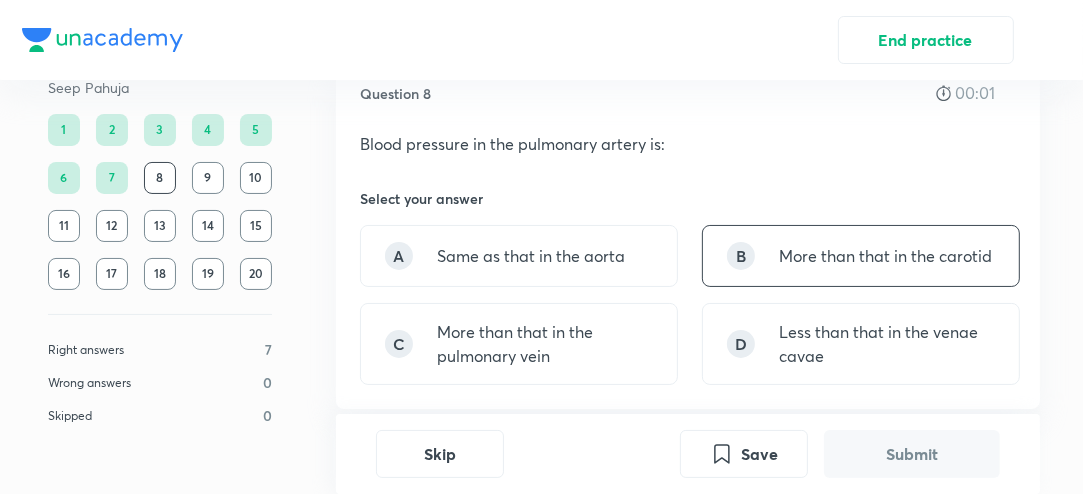 scroll, scrollTop: 62, scrollLeft: 0, axis: vertical 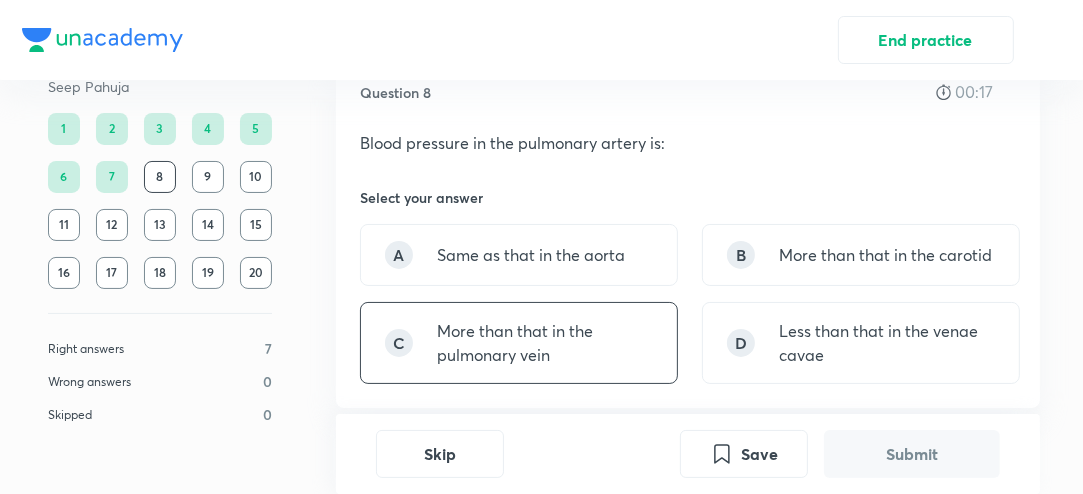 click on "More than that in the pulmonary vein" at bounding box center (545, 343) 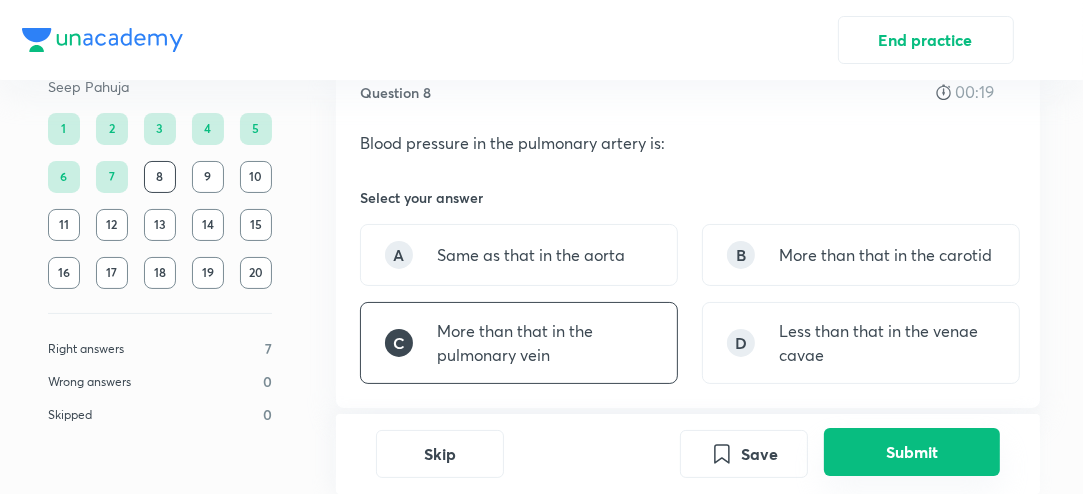 click on "Submit" at bounding box center (912, 452) 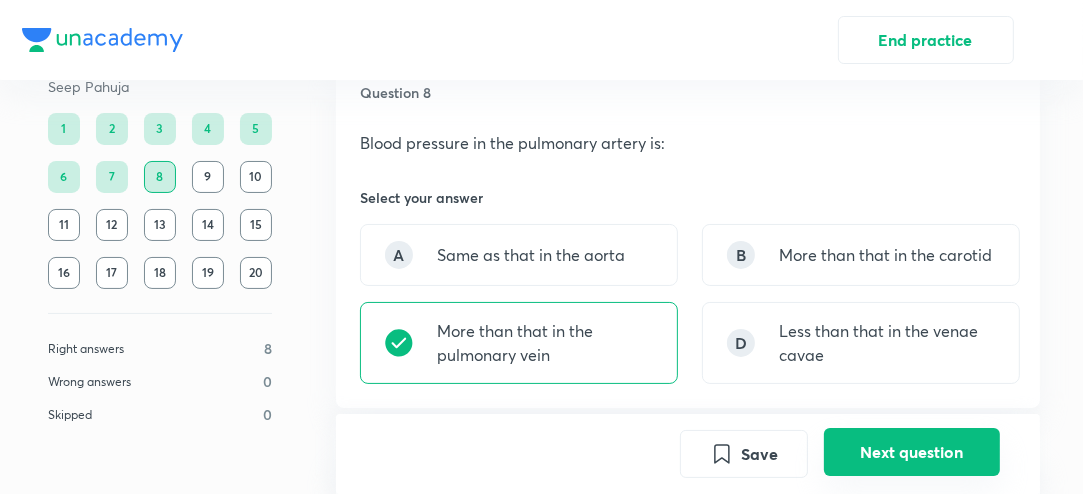 scroll, scrollTop: 509, scrollLeft: 0, axis: vertical 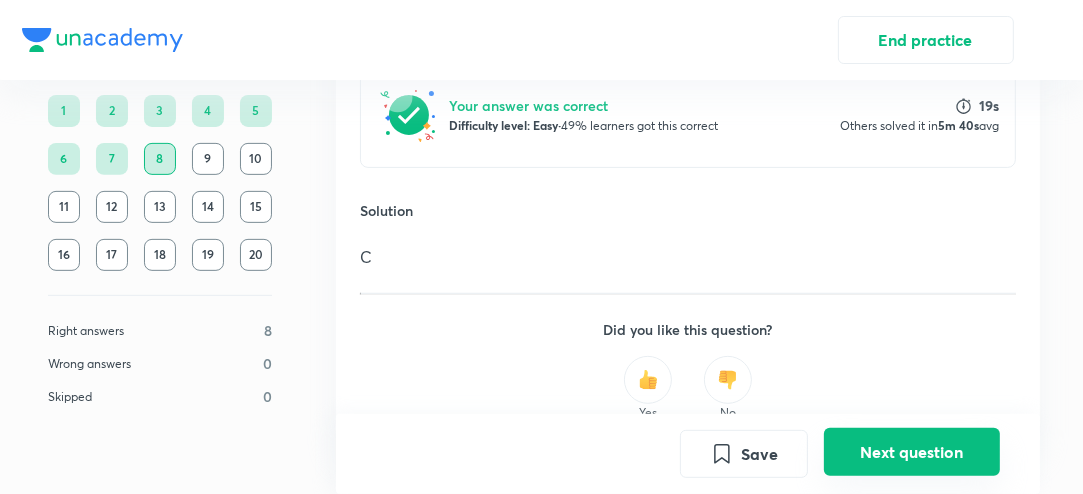 click on "Next question" at bounding box center [912, 452] 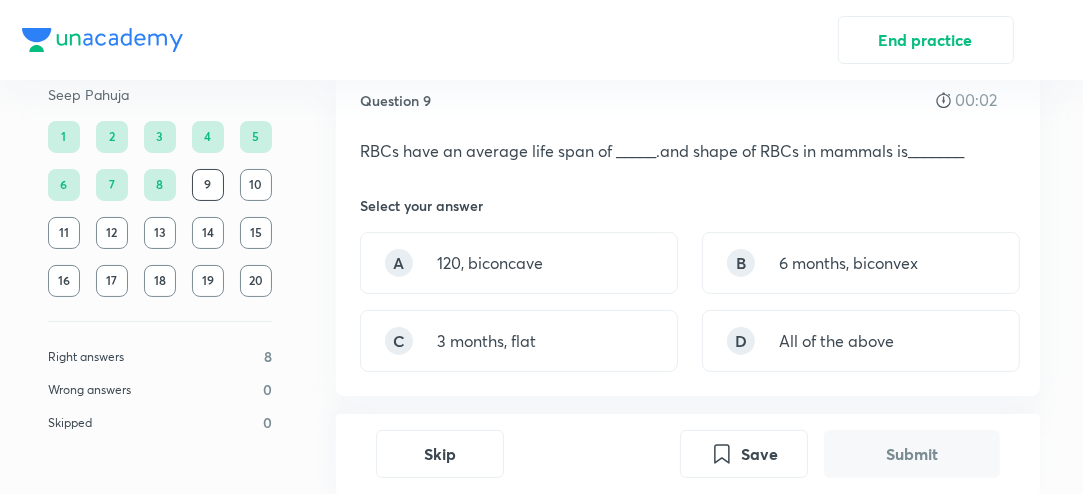 scroll, scrollTop: 55, scrollLeft: 0, axis: vertical 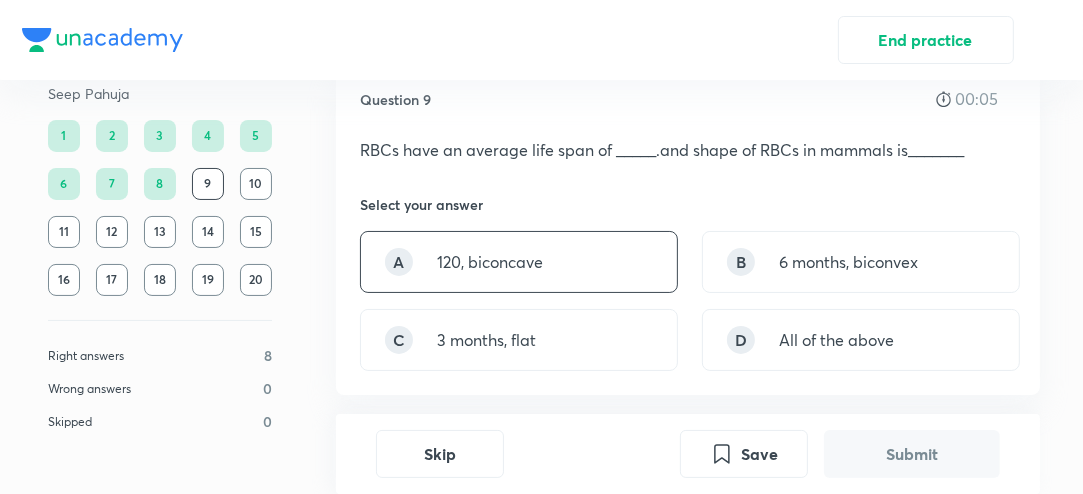 click on "A 120, biconcave" at bounding box center [519, 262] 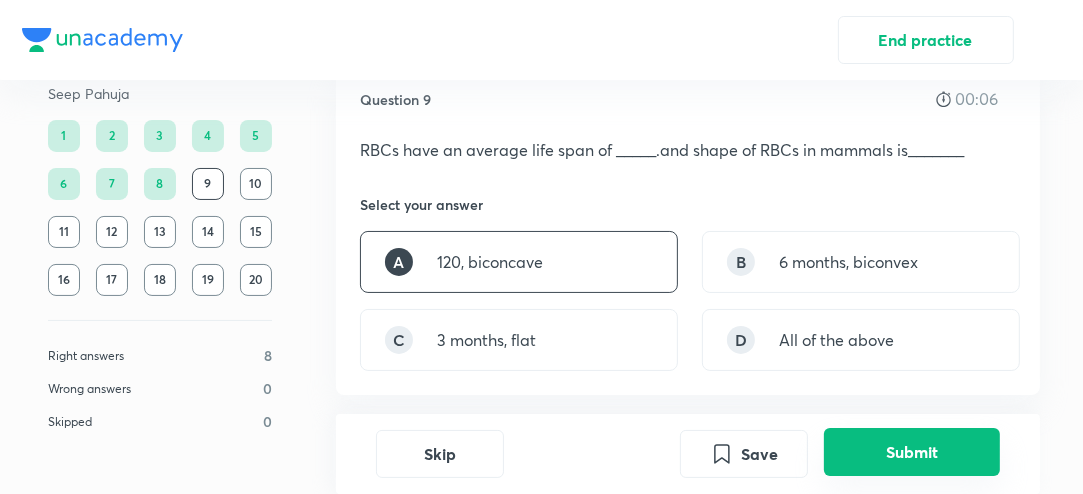 click on "Submit" at bounding box center (912, 452) 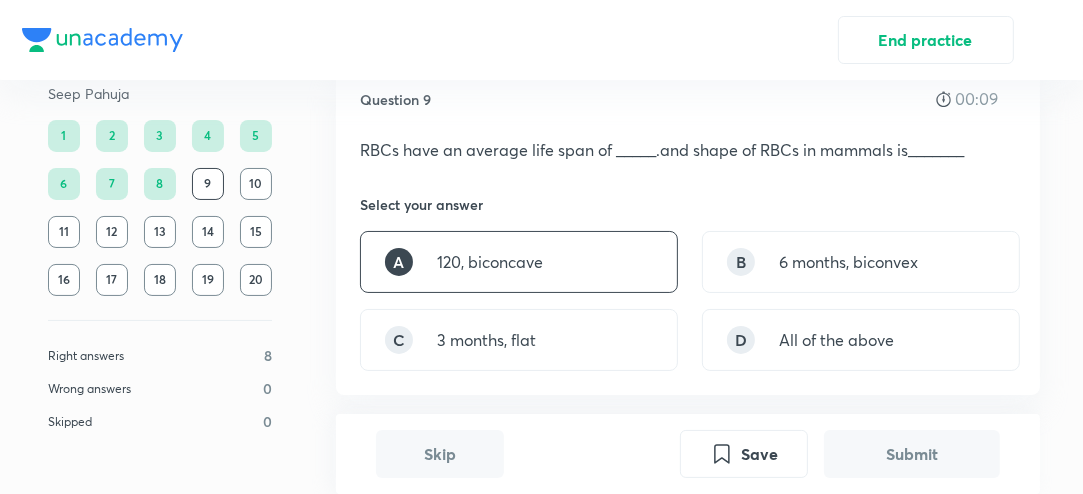 scroll, scrollTop: 489, scrollLeft: 0, axis: vertical 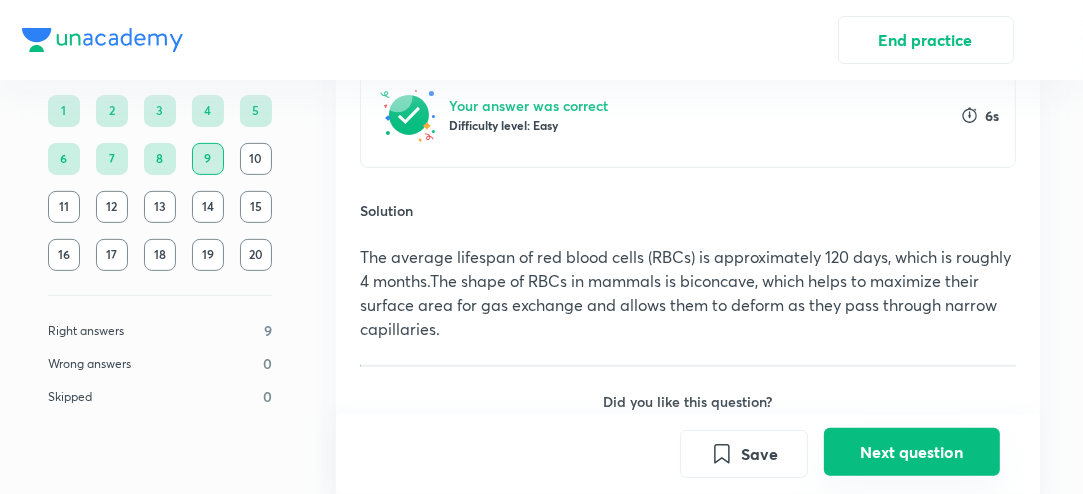 click on "Next question" at bounding box center [912, 452] 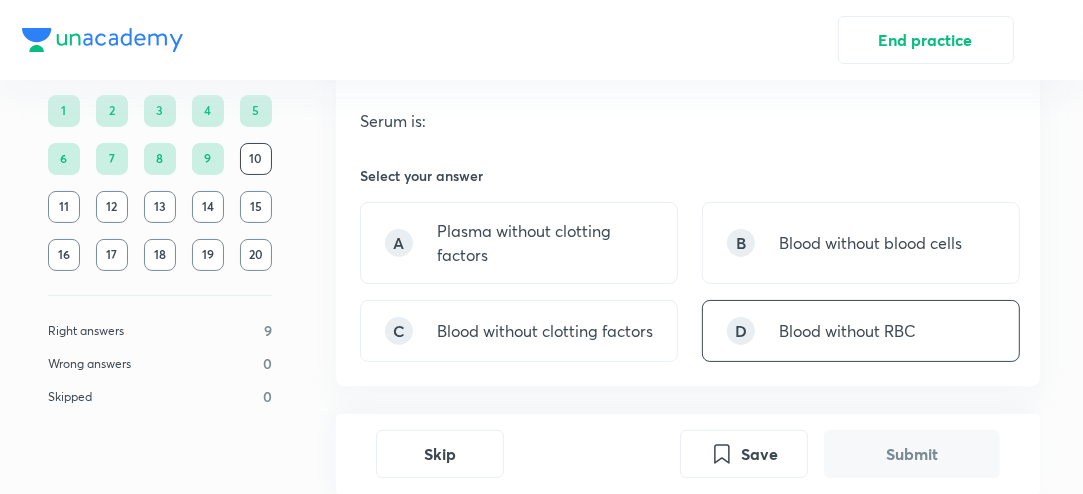 scroll, scrollTop: 84, scrollLeft: 0, axis: vertical 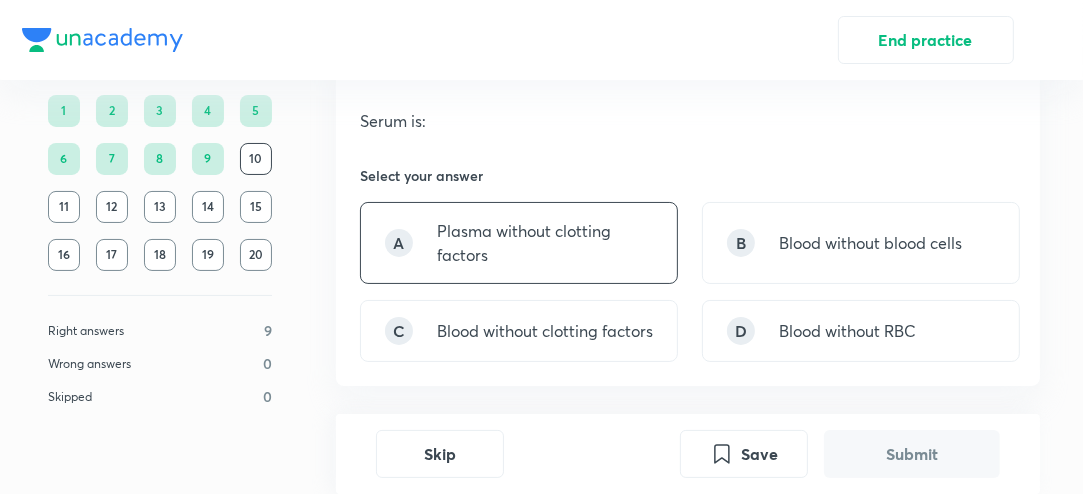 click on "Plasma without clotting factors" at bounding box center [545, 243] 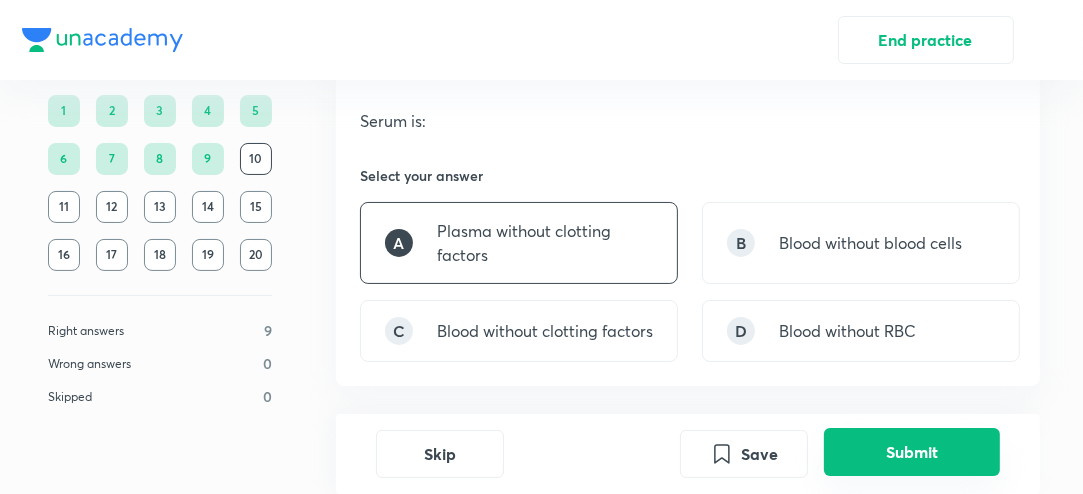 click on "Submit" at bounding box center [912, 452] 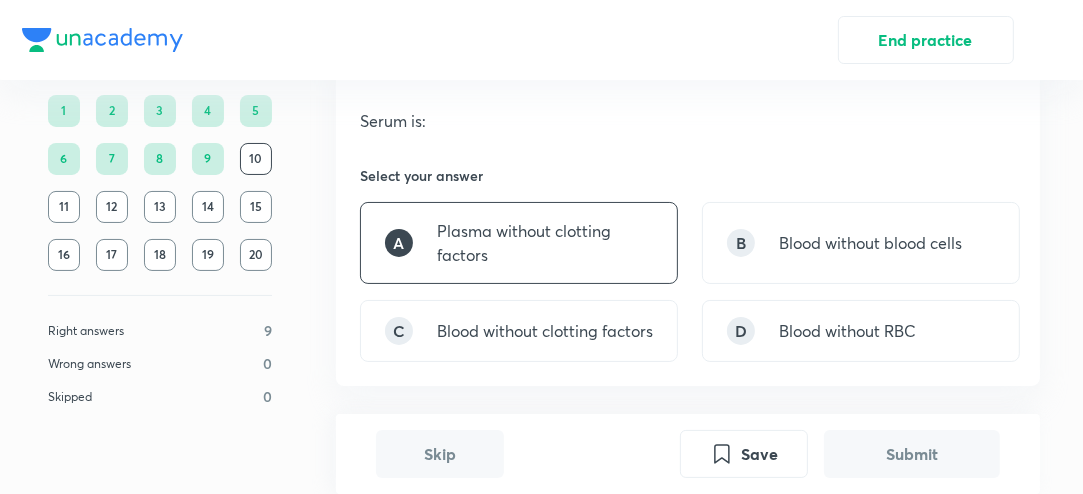 scroll, scrollTop: 529, scrollLeft: 0, axis: vertical 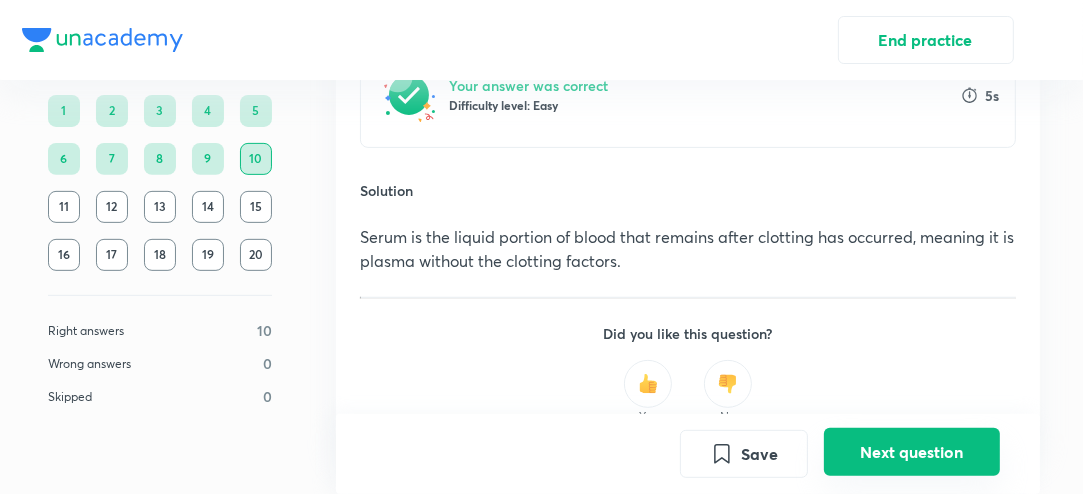click on "Next question" at bounding box center [912, 452] 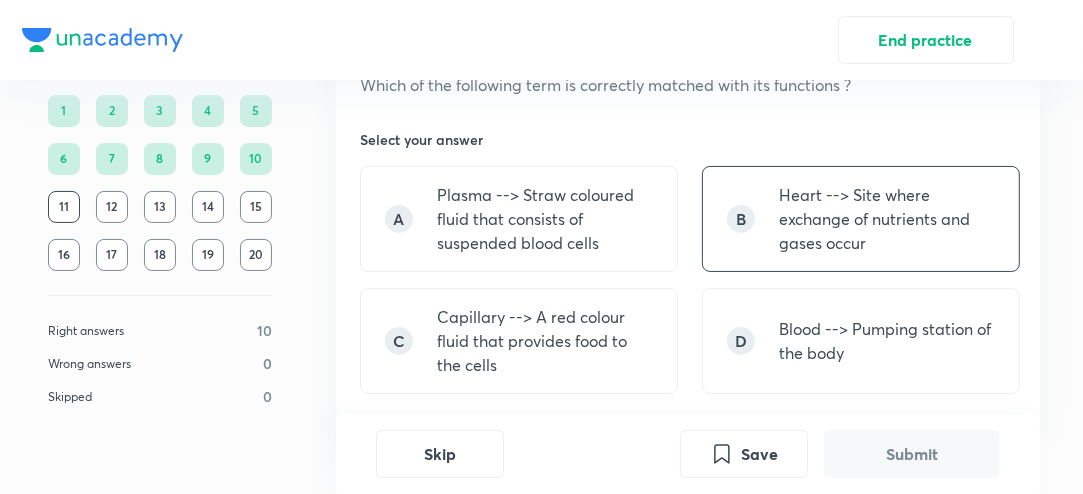 scroll, scrollTop: 121, scrollLeft: 0, axis: vertical 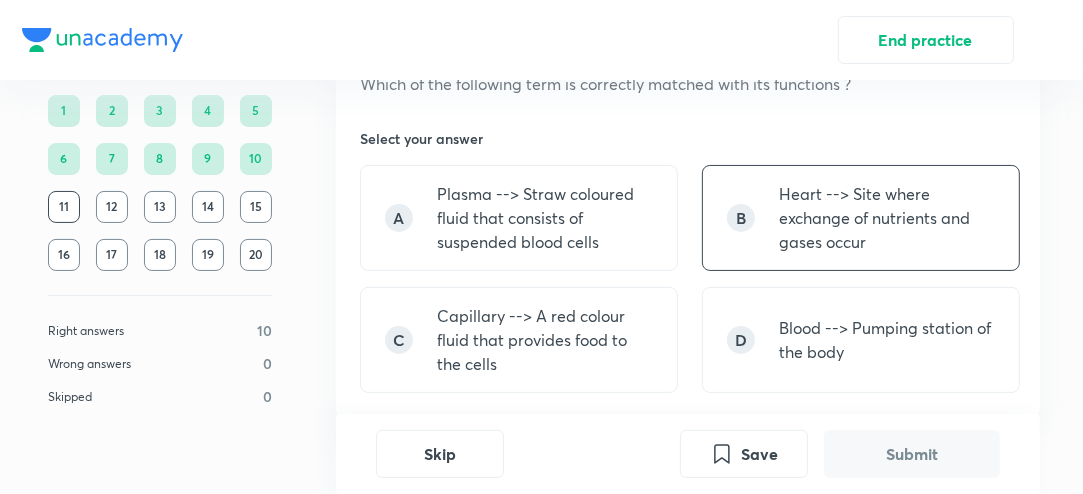 click on "Blood --> Pumping station of the body" at bounding box center (887, 340) 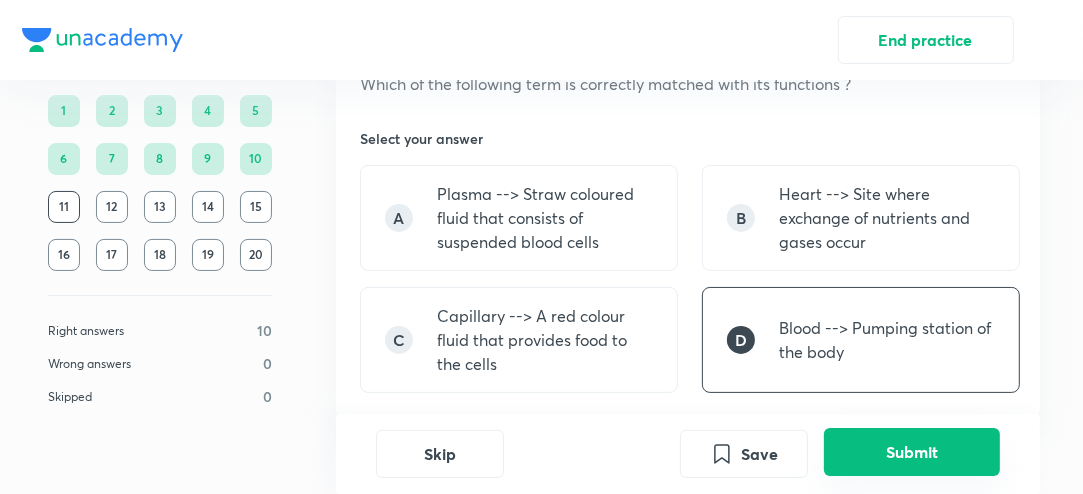 click on "Submit" at bounding box center [912, 452] 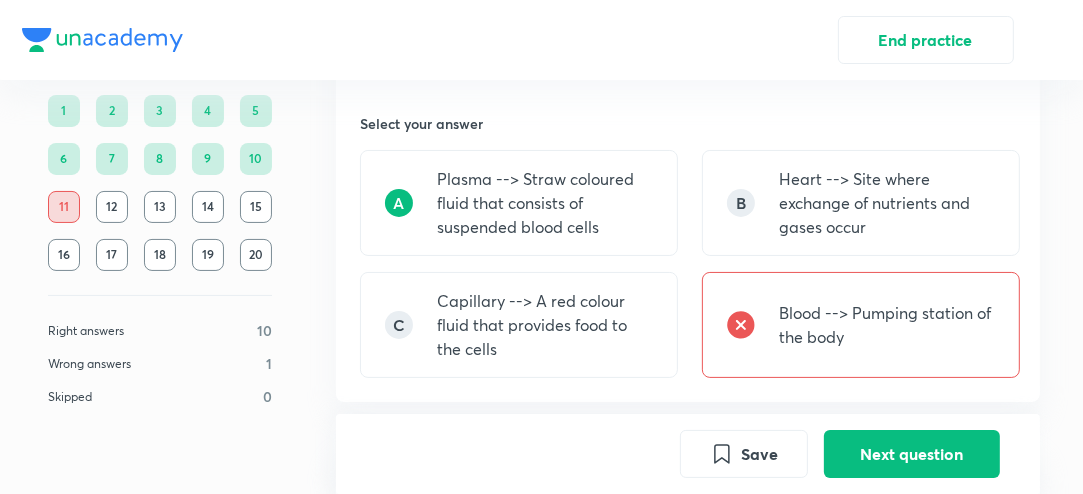 scroll, scrollTop: 128, scrollLeft: 0, axis: vertical 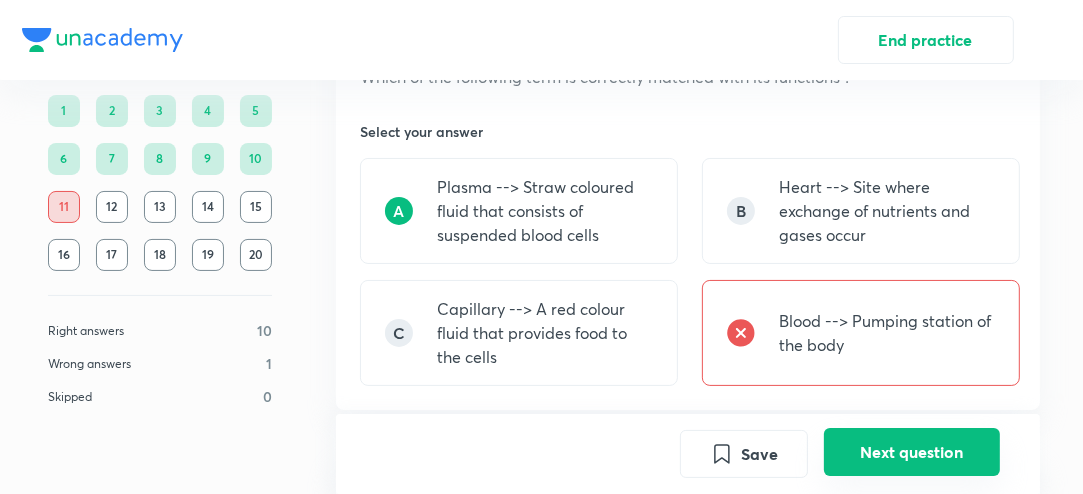 click on "Next question" at bounding box center (912, 452) 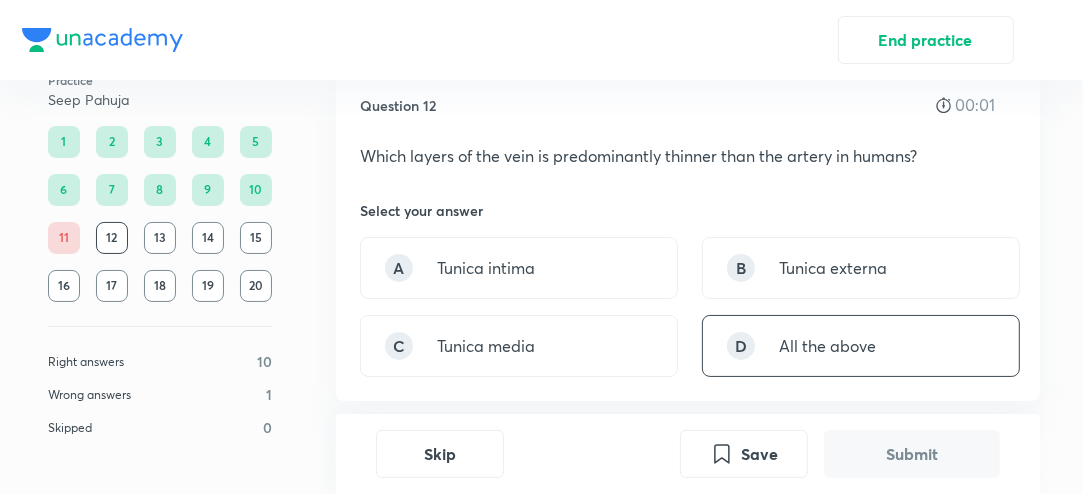 scroll, scrollTop: 50, scrollLeft: 0, axis: vertical 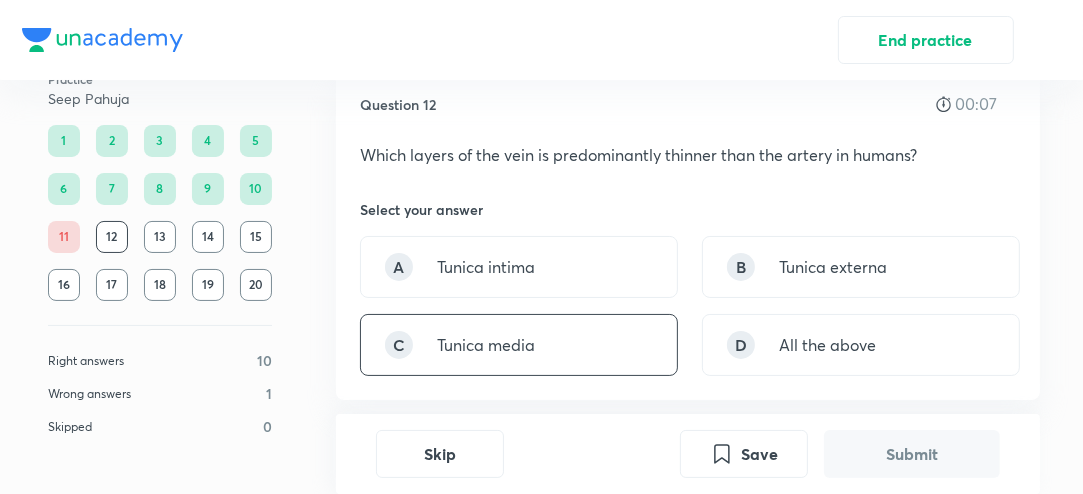 click on "C Tunica media" at bounding box center (519, 345) 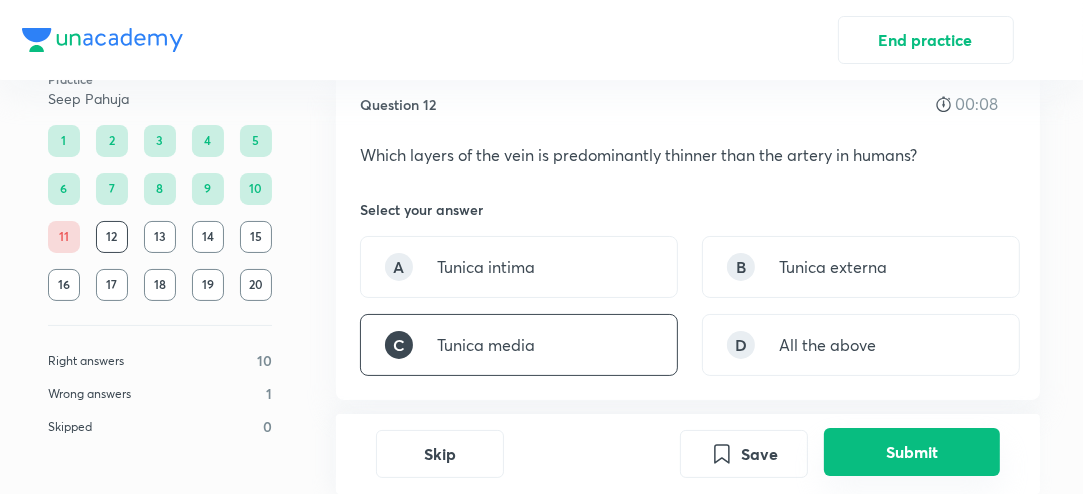 click on "Submit" at bounding box center (912, 452) 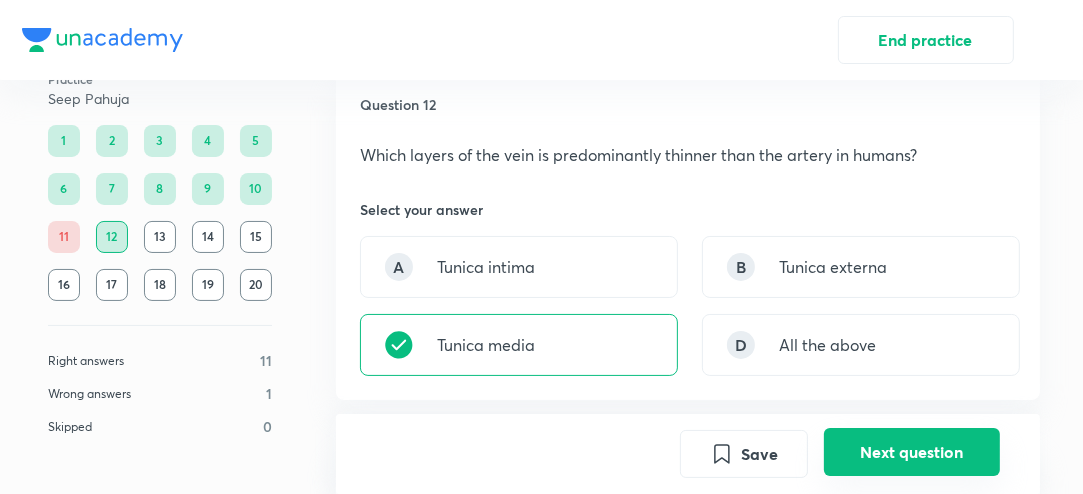 scroll, scrollTop: 489, scrollLeft: 0, axis: vertical 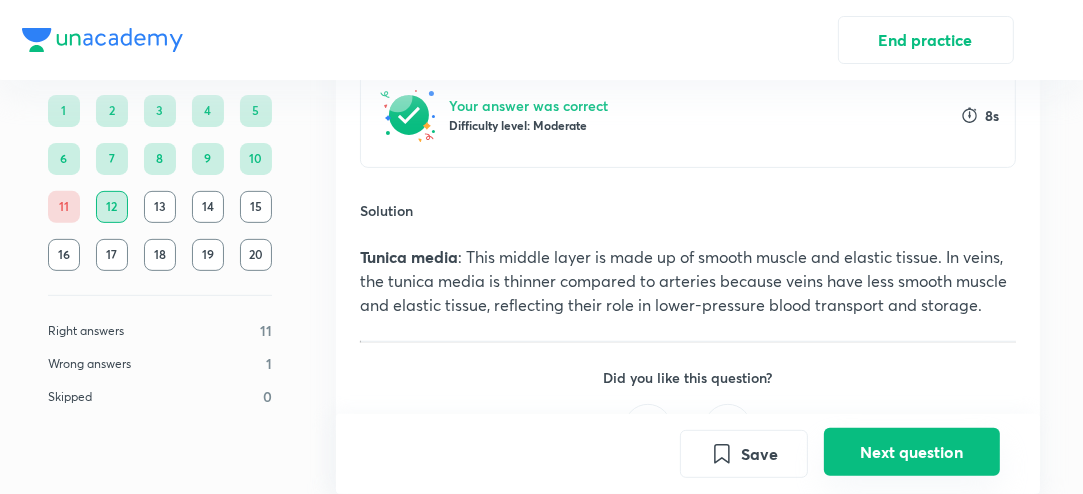 click on "Next question" at bounding box center [912, 452] 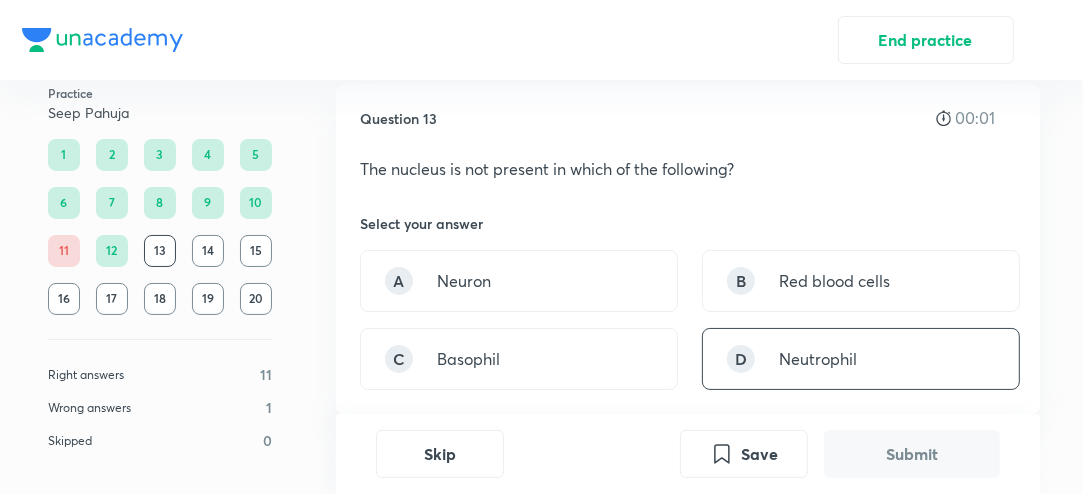 scroll, scrollTop: 36, scrollLeft: 0, axis: vertical 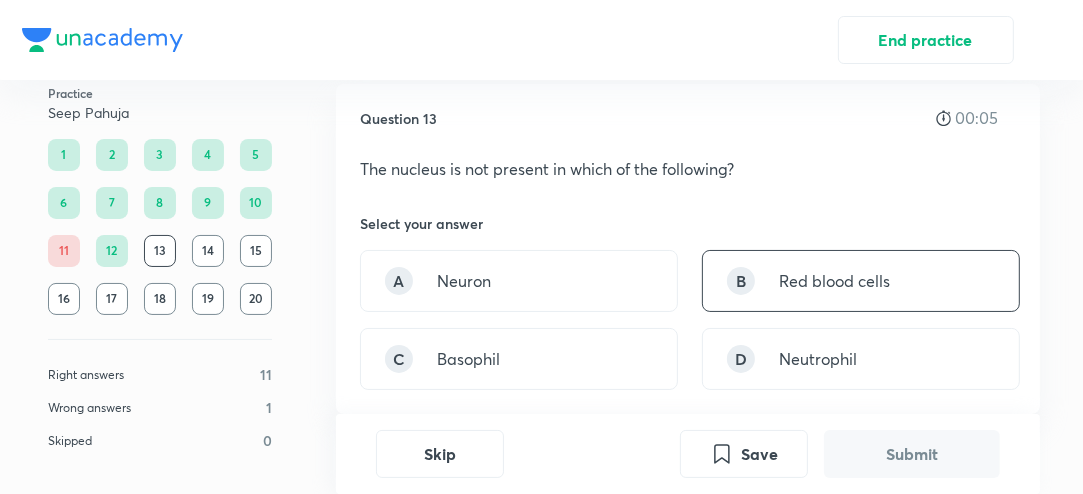 click on "B Red blood cells" at bounding box center (861, 281) 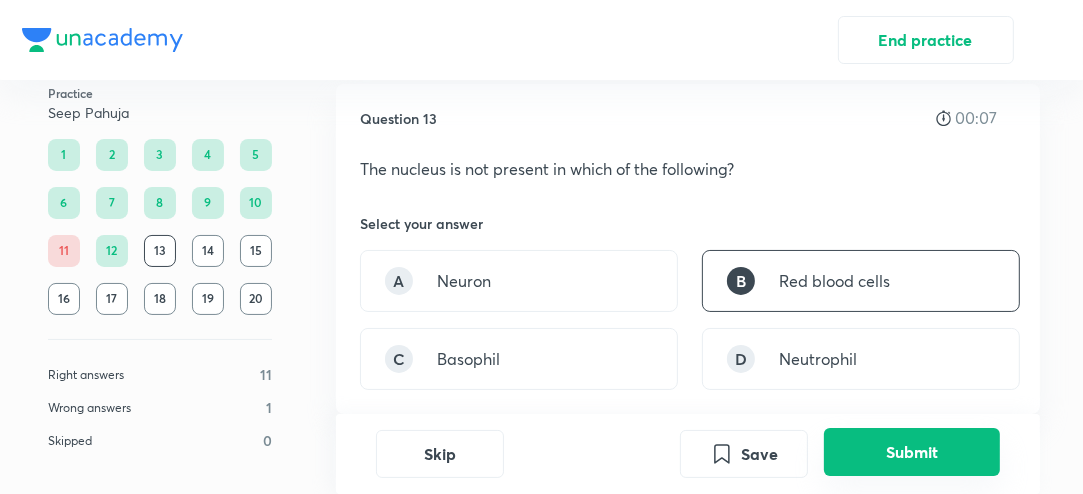 click on "Submit" at bounding box center [912, 452] 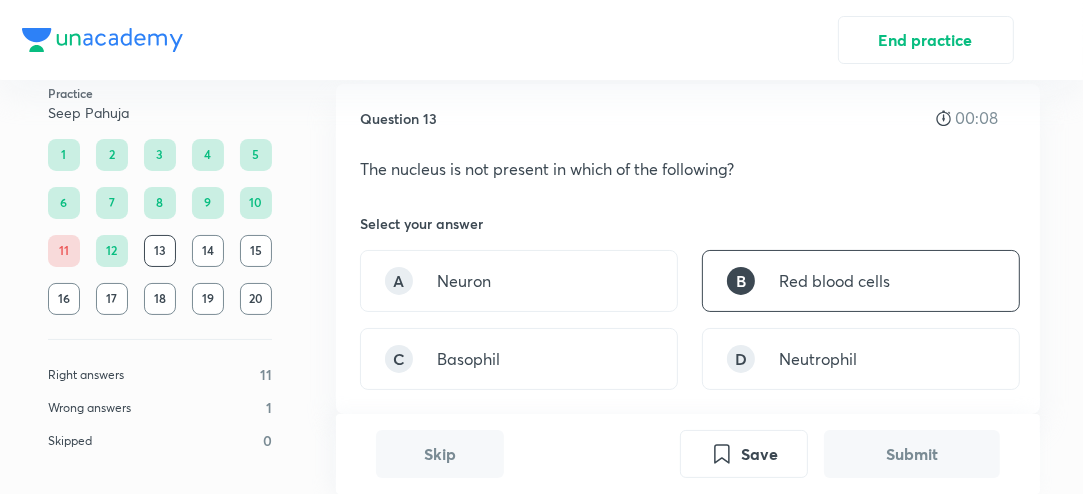 scroll, scrollTop: 489, scrollLeft: 0, axis: vertical 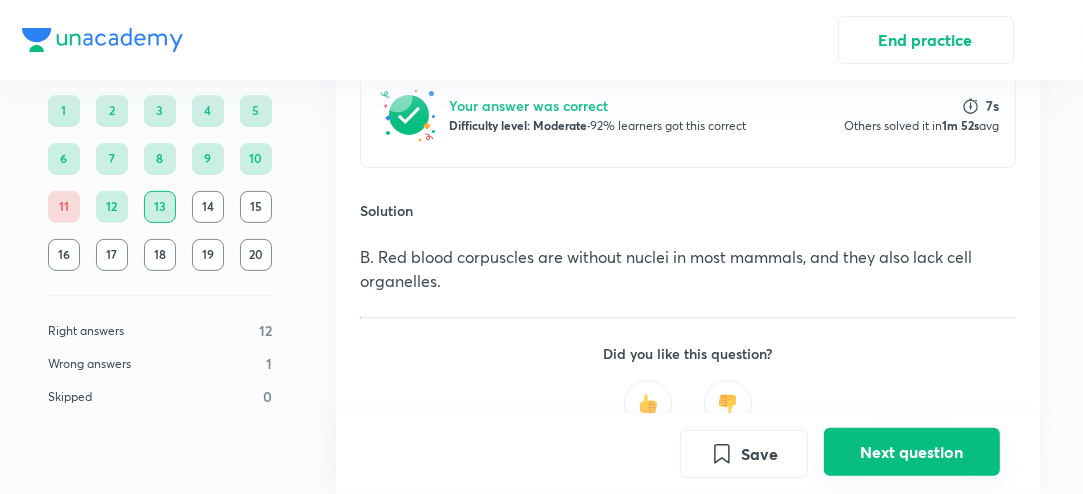 click on "Next question" at bounding box center (912, 452) 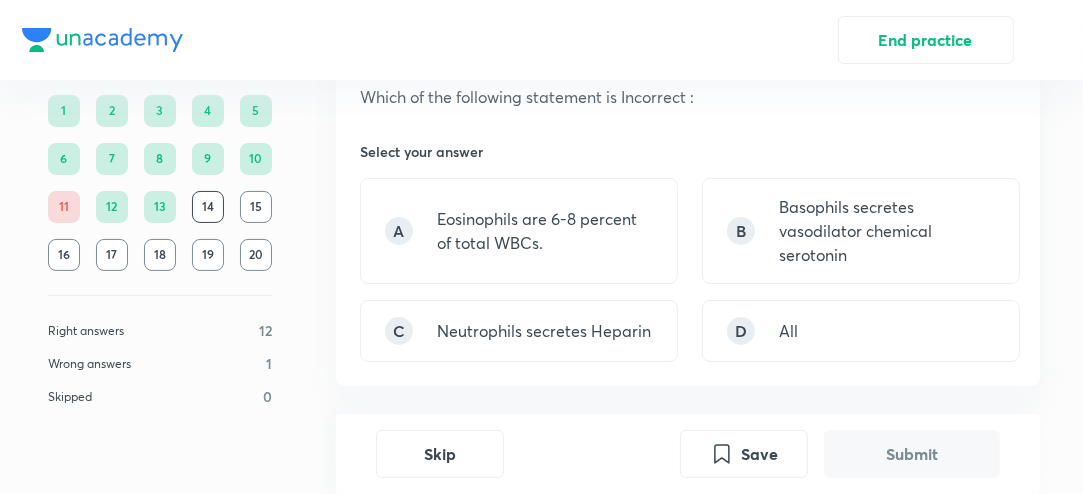 scroll, scrollTop: 108, scrollLeft: 0, axis: vertical 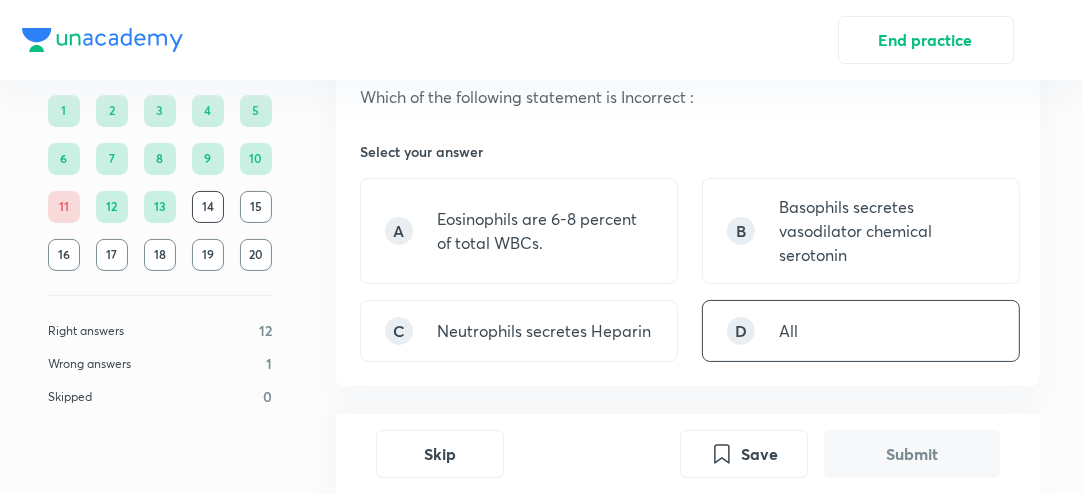 click on "D All" at bounding box center [861, 331] 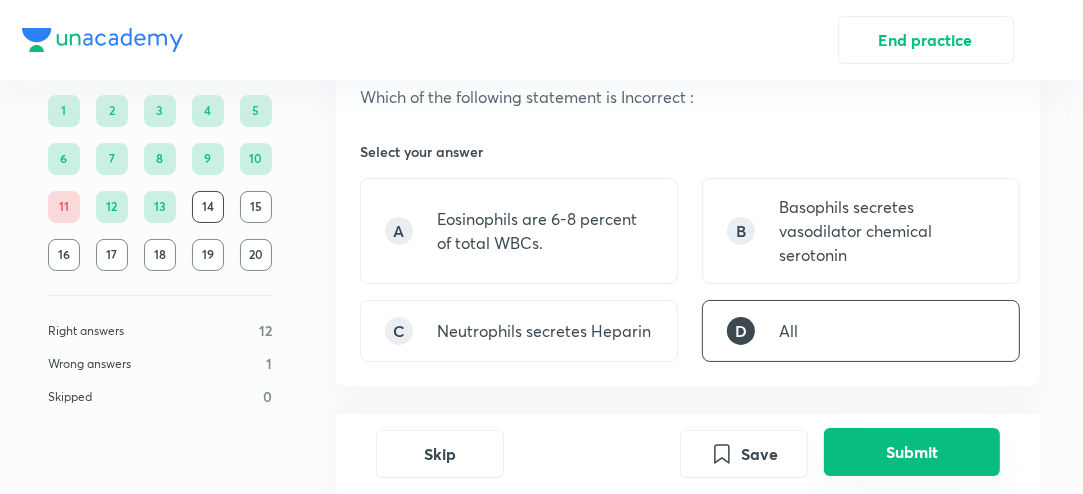 click on "Submit" at bounding box center (912, 452) 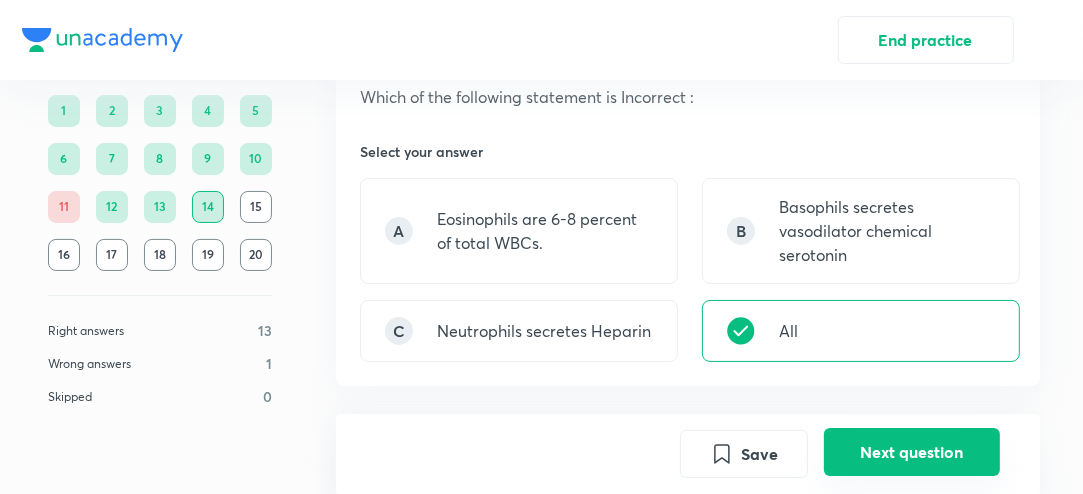 scroll, scrollTop: 533, scrollLeft: 0, axis: vertical 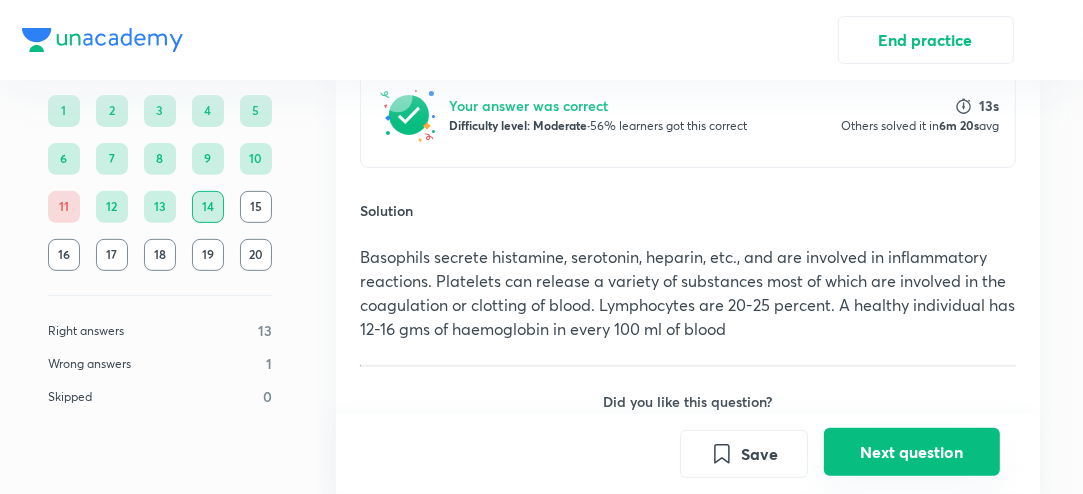 click on "Next question" at bounding box center [912, 452] 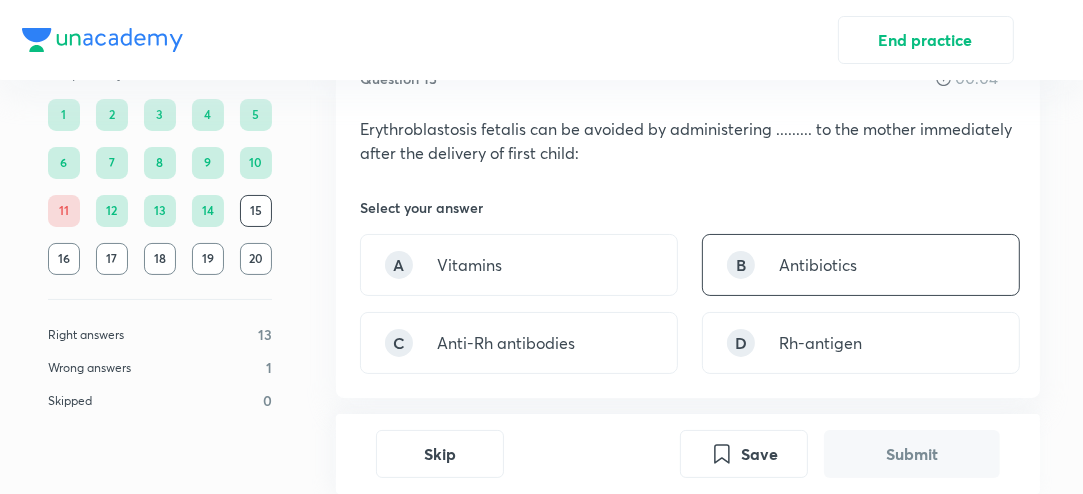 scroll, scrollTop: 72, scrollLeft: 0, axis: vertical 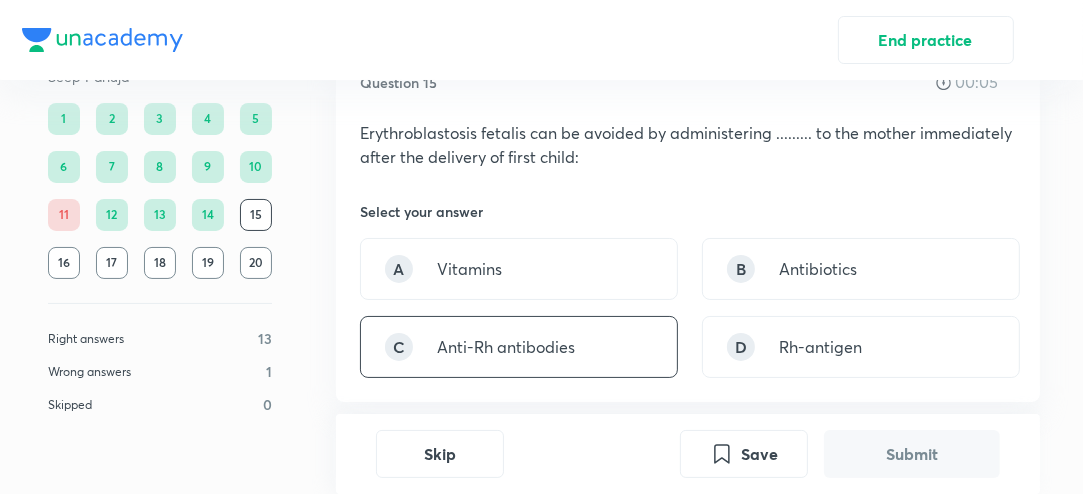 click on "C Anti-Rh antibodies" at bounding box center [519, 347] 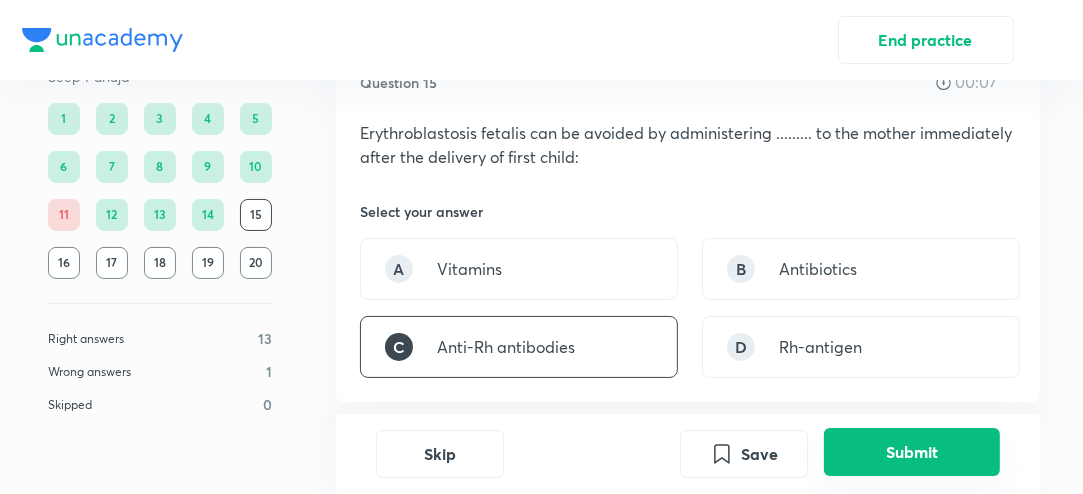 click on "Submit" at bounding box center [912, 452] 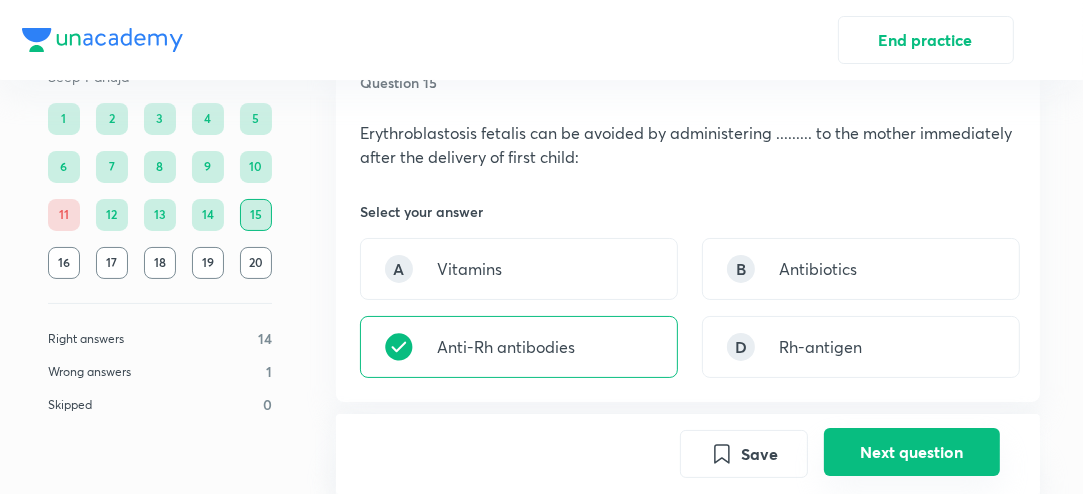 scroll, scrollTop: 513, scrollLeft: 0, axis: vertical 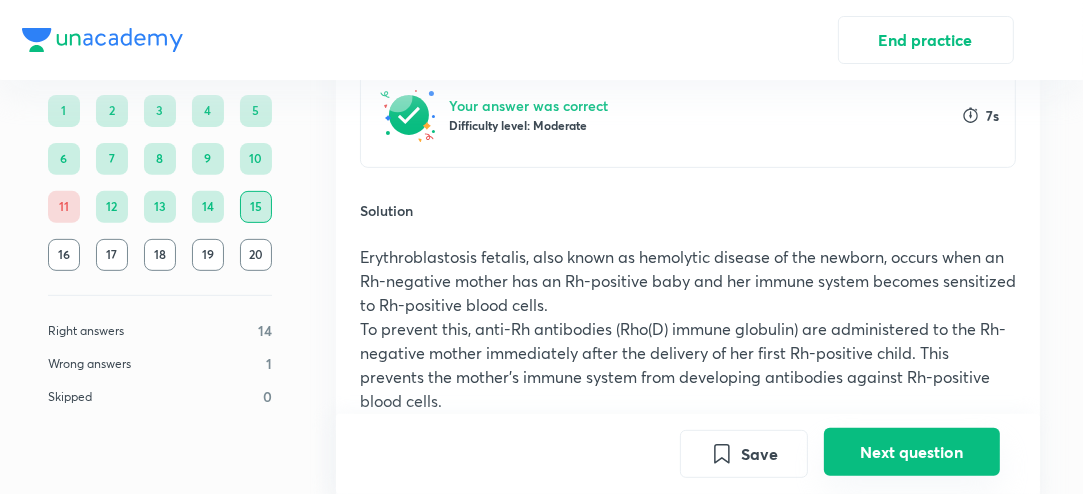 click on "Next question" at bounding box center [912, 452] 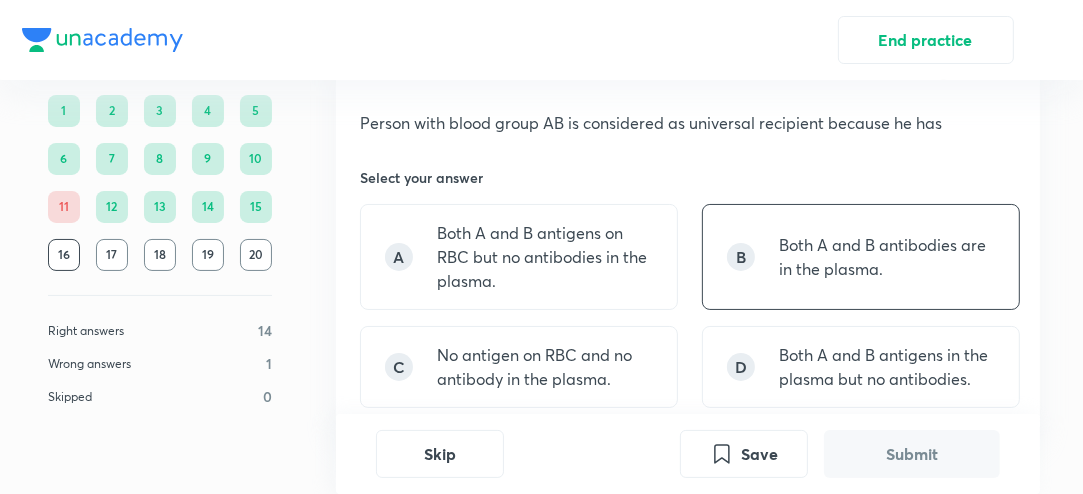 scroll, scrollTop: 83, scrollLeft: 0, axis: vertical 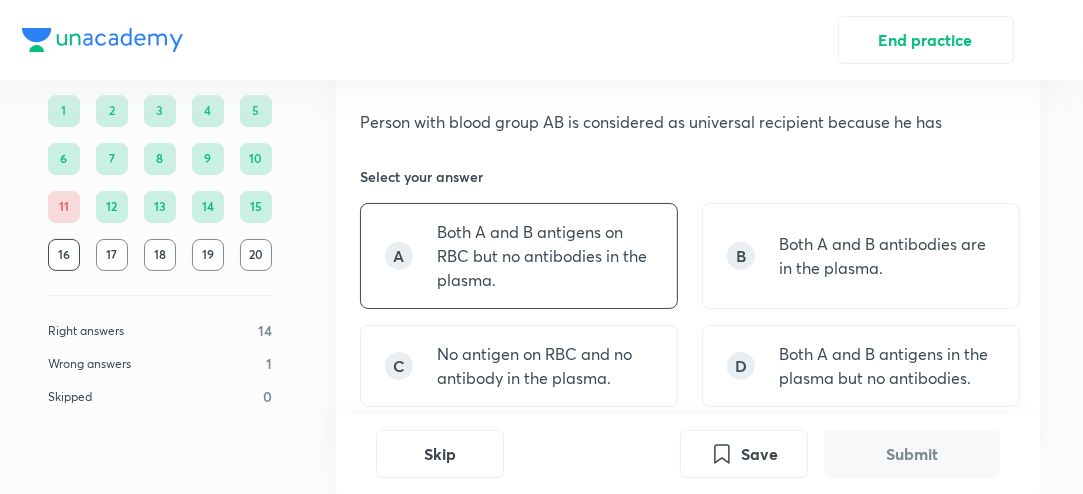 click on "Both A and B antigens on RBC but no antibodies in the plasma." at bounding box center [545, 256] 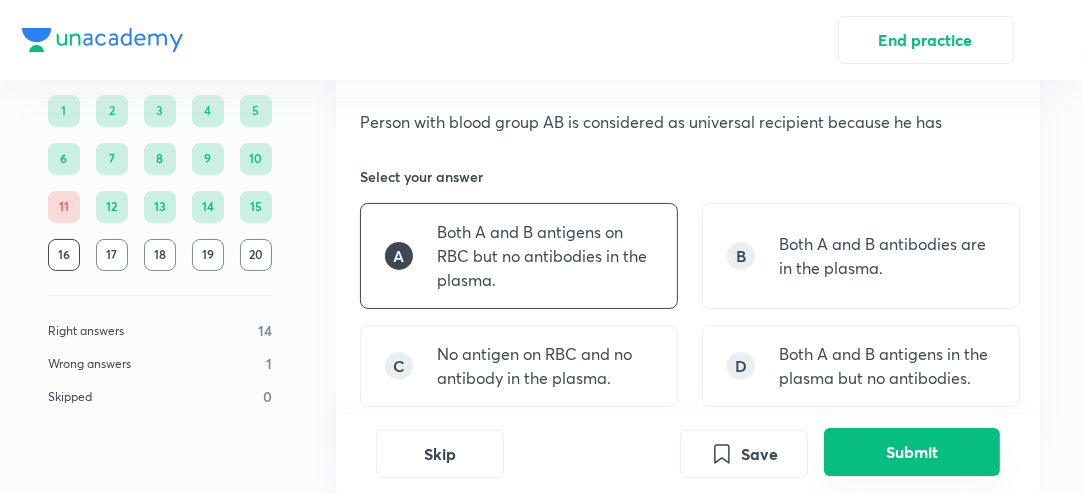 click on "Submit" at bounding box center (912, 452) 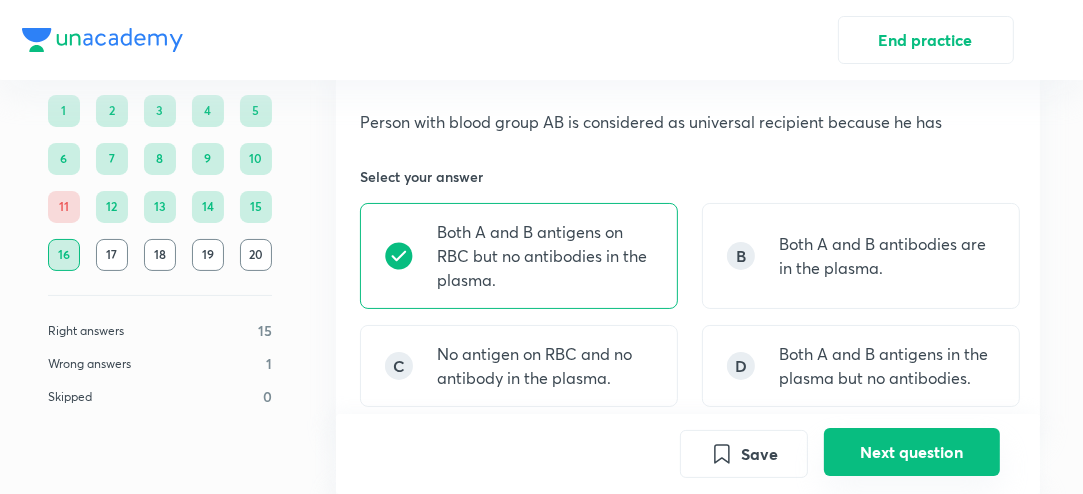 scroll, scrollTop: 553, scrollLeft: 0, axis: vertical 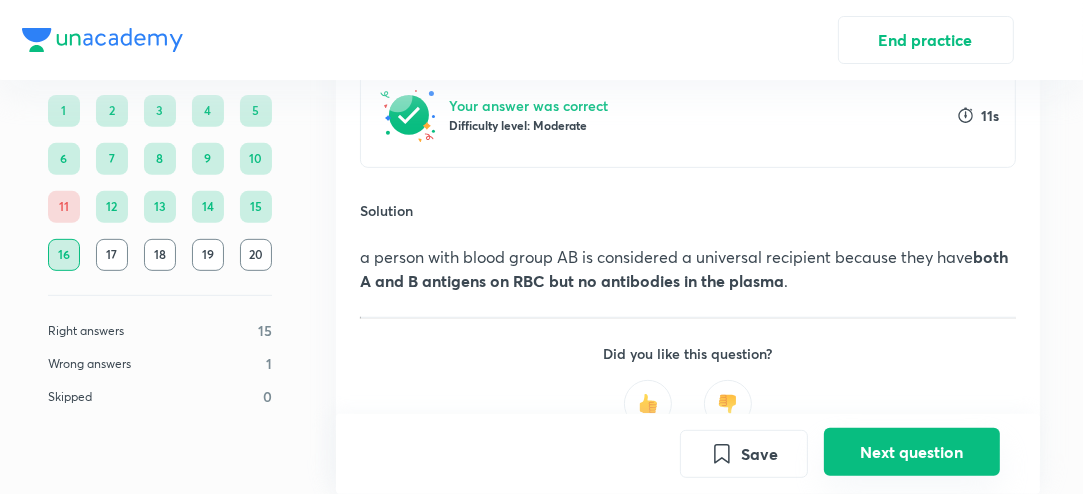 click on "Next question" at bounding box center [912, 452] 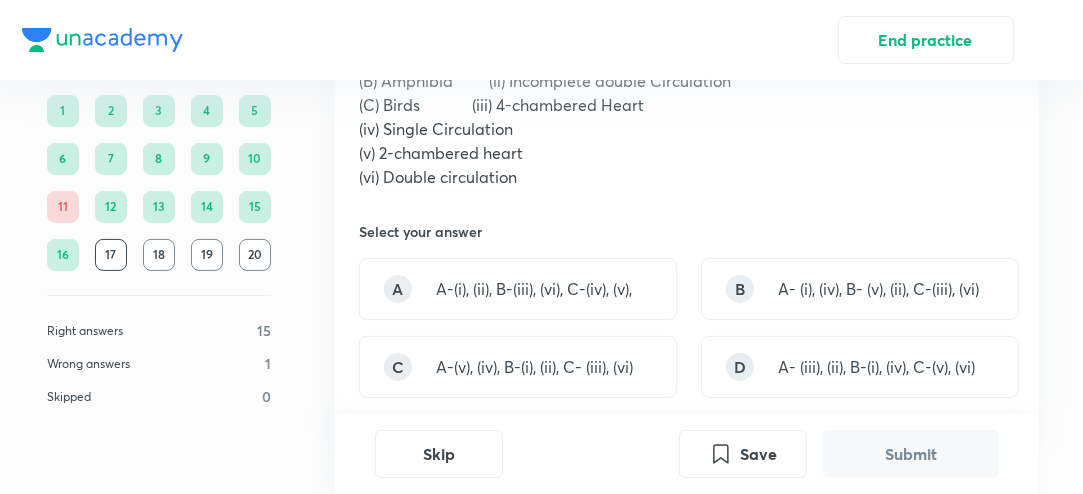 scroll, scrollTop: 197, scrollLeft: 1, axis: both 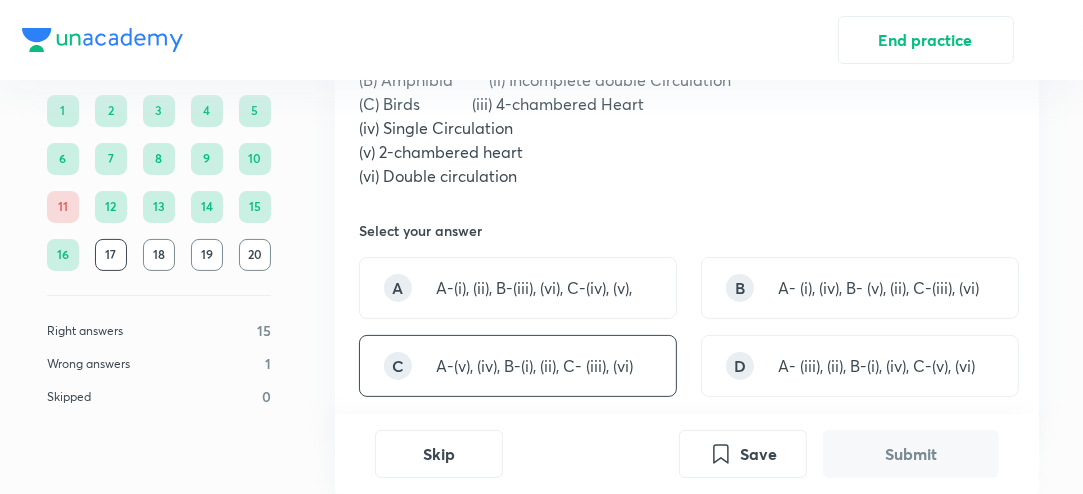 click on "C A-(v), (iv), B-(i), (ii), C- (iii), (vi)" at bounding box center [518, 366] 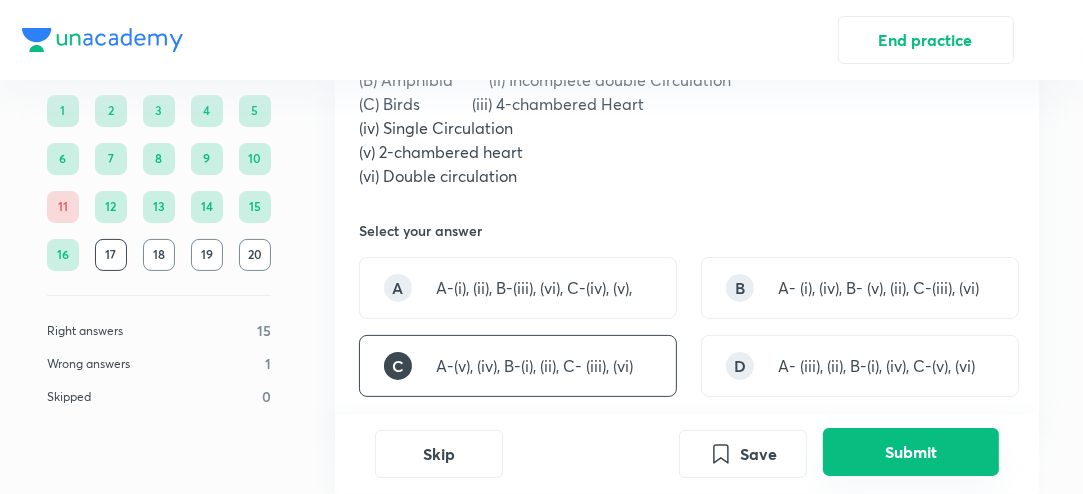 click on "Submit" at bounding box center (911, 452) 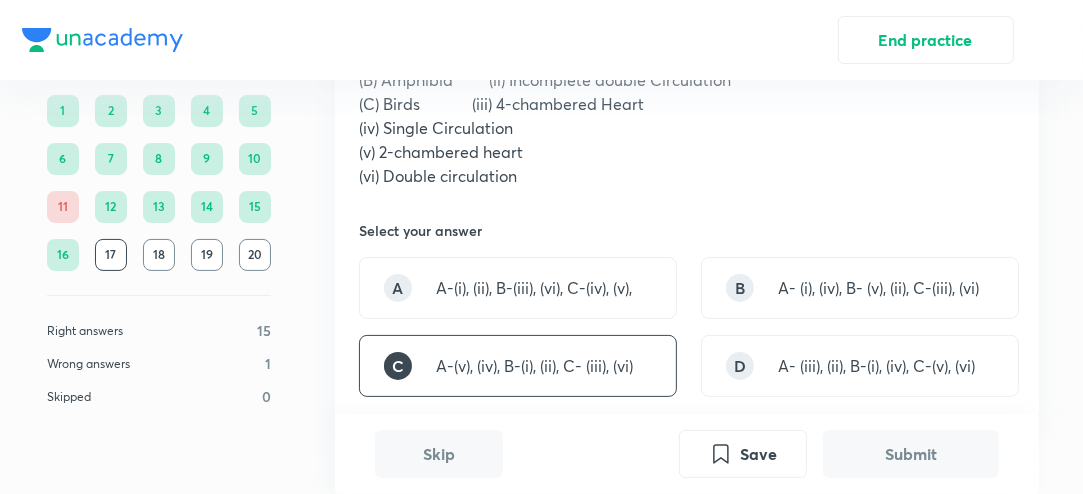 scroll, scrollTop: 657, scrollLeft: 1, axis: both 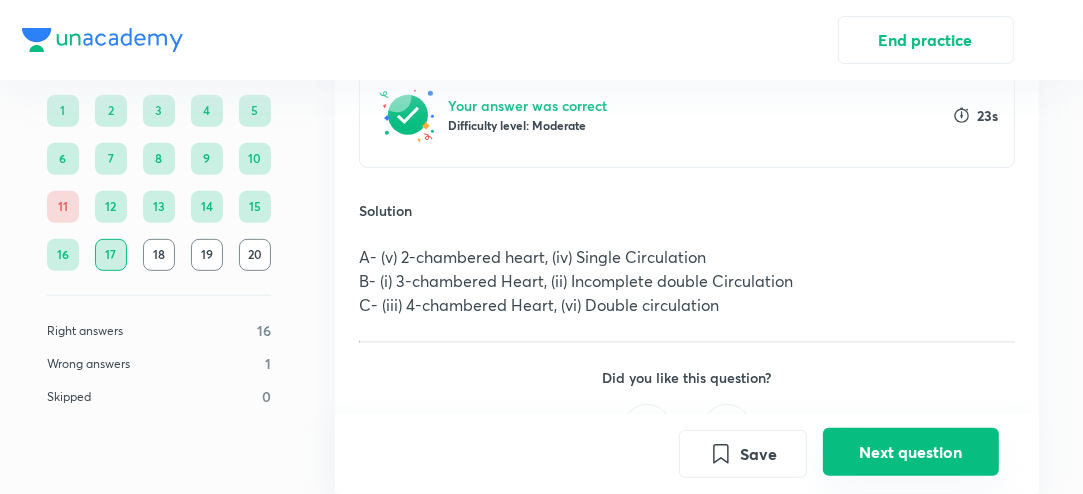 click on "Next question" at bounding box center [911, 452] 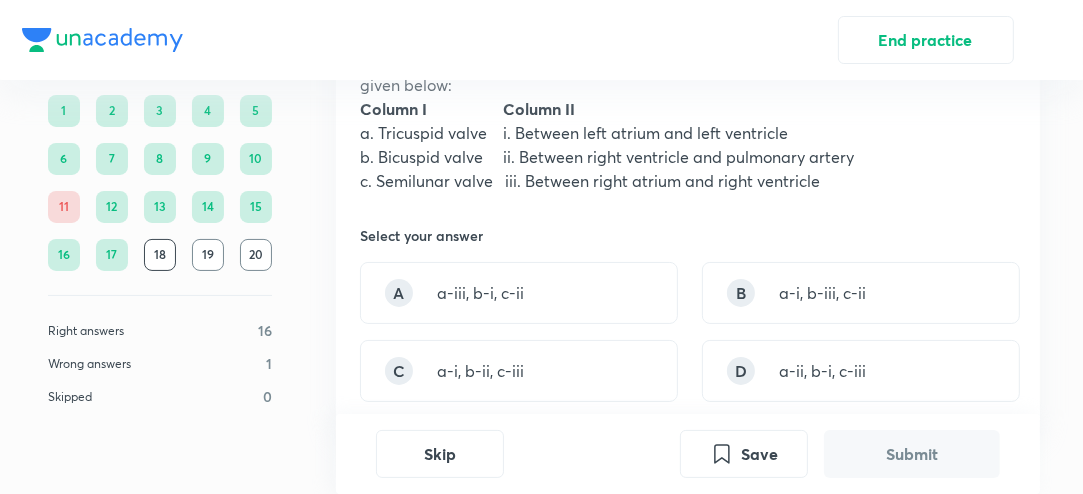 scroll, scrollTop: 145, scrollLeft: 0, axis: vertical 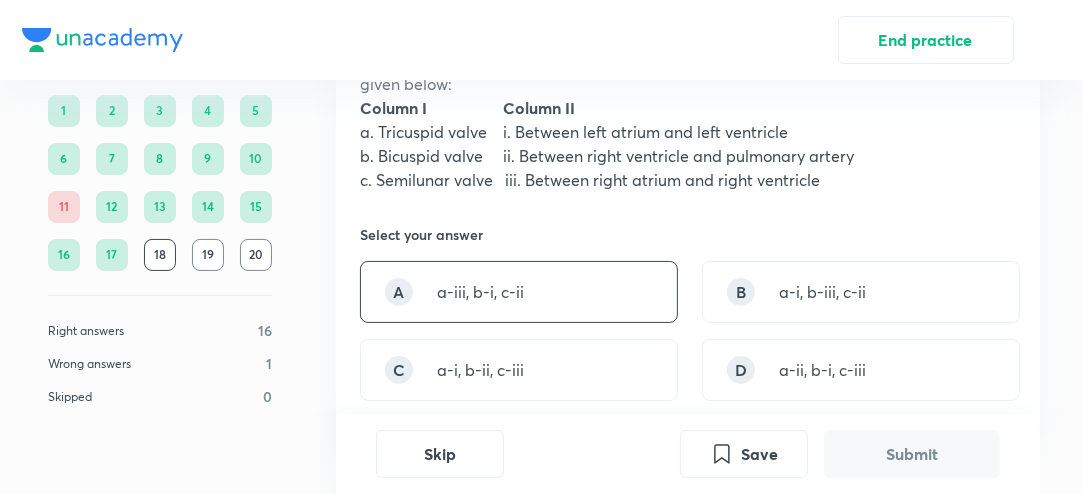 click on "A a-iii, b-i, c-ii" at bounding box center [519, 292] 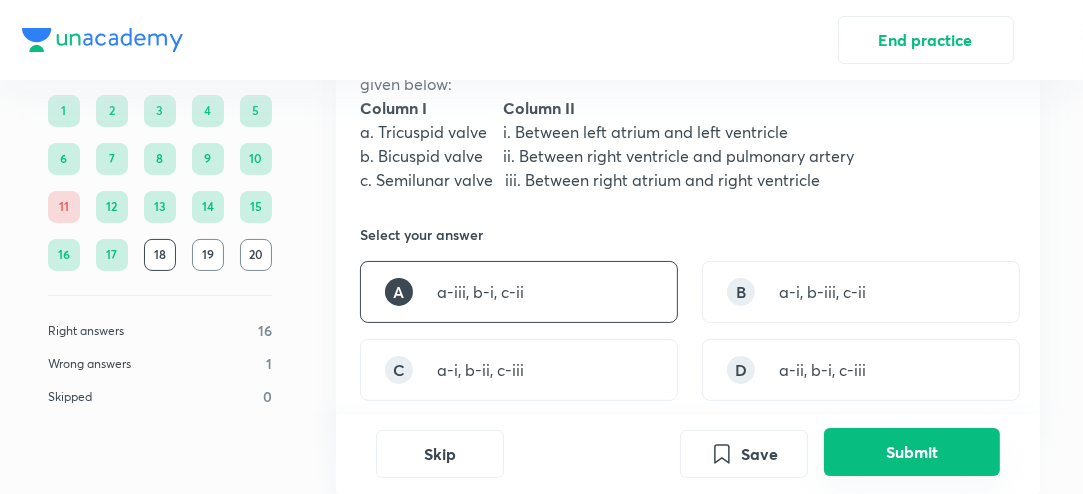 click on "Submit" at bounding box center [912, 452] 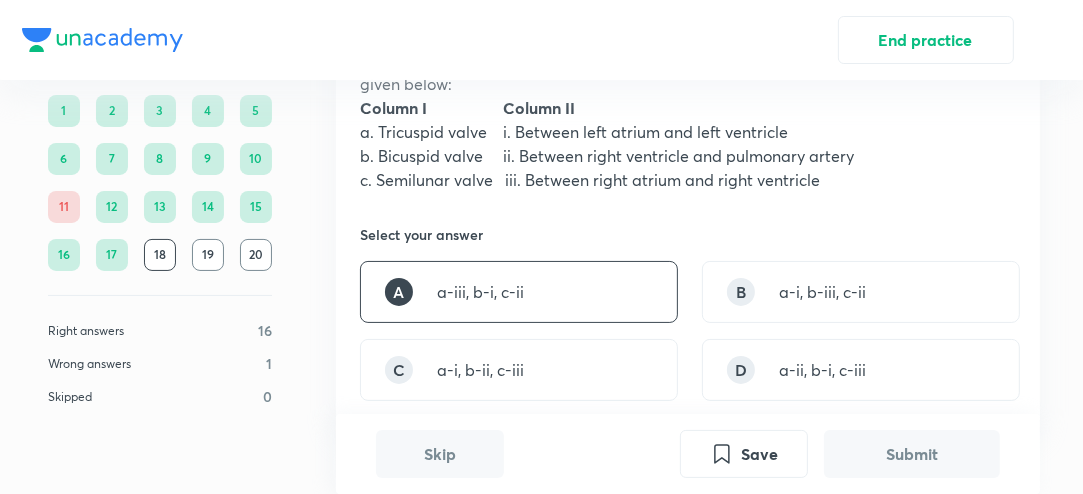 scroll, scrollTop: 609, scrollLeft: 0, axis: vertical 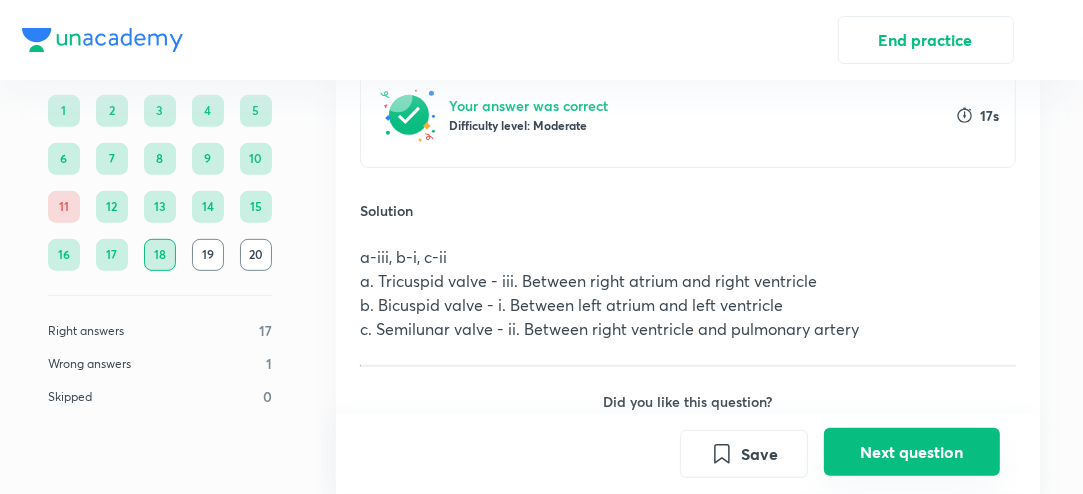 click on "Next question" at bounding box center (912, 452) 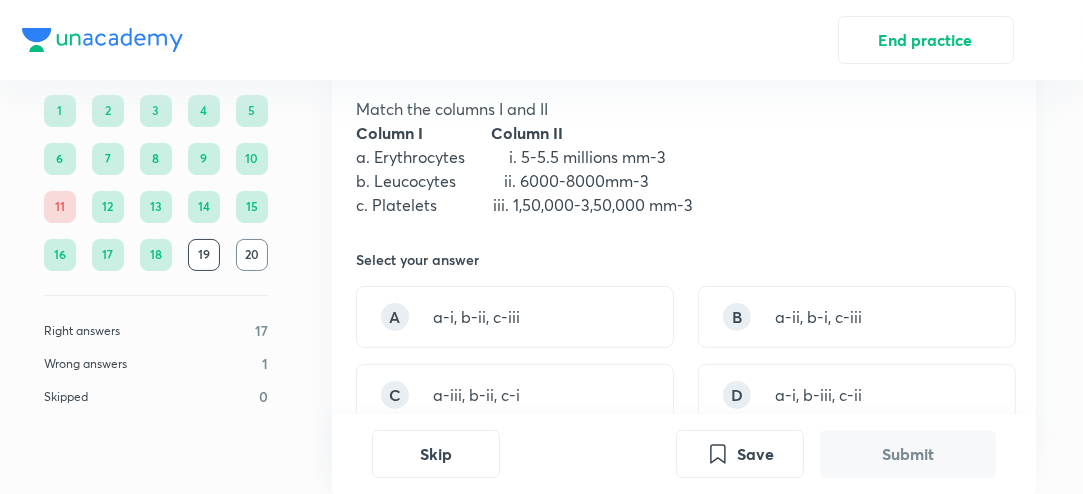 scroll, scrollTop: 97, scrollLeft: 5, axis: both 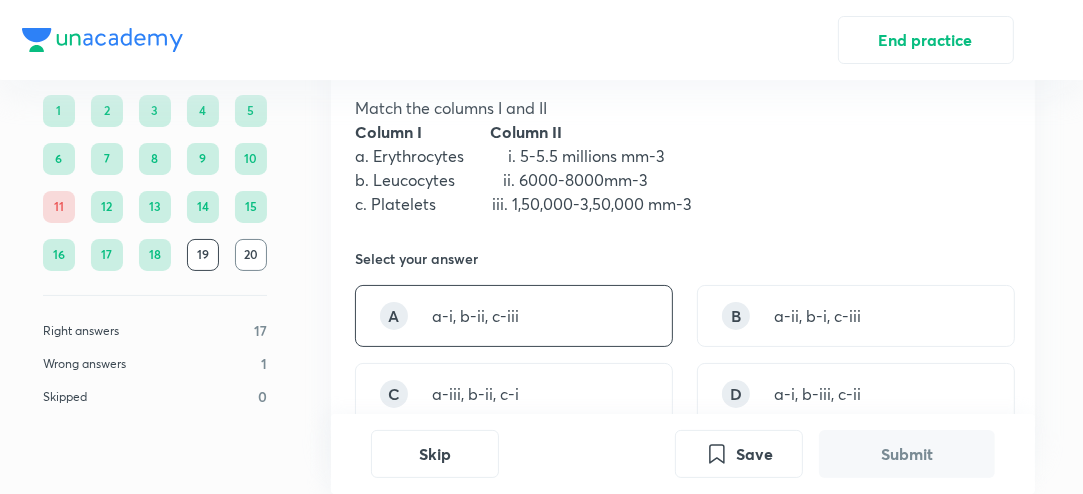 click on "A a-i, b-ii, c-iii" at bounding box center (514, 316) 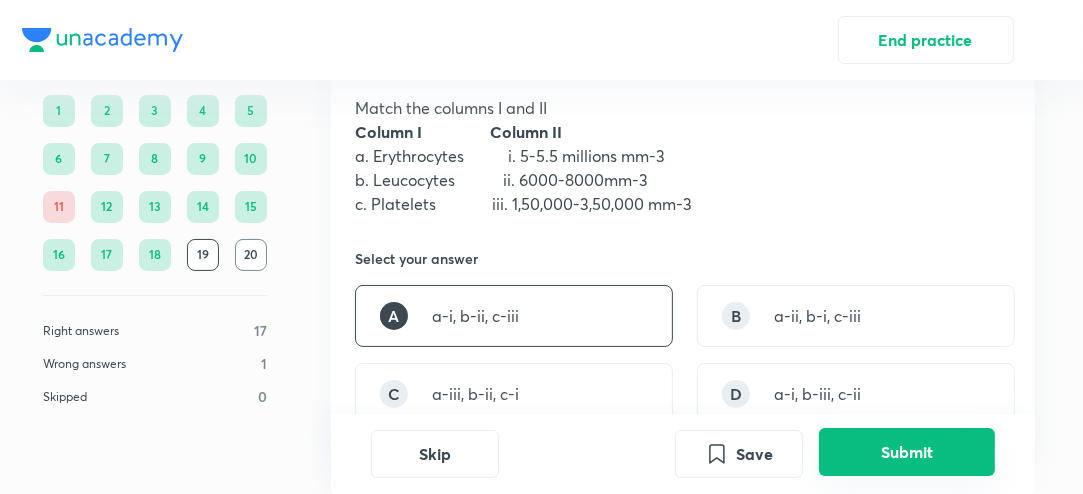 click on "Submit" at bounding box center [907, 452] 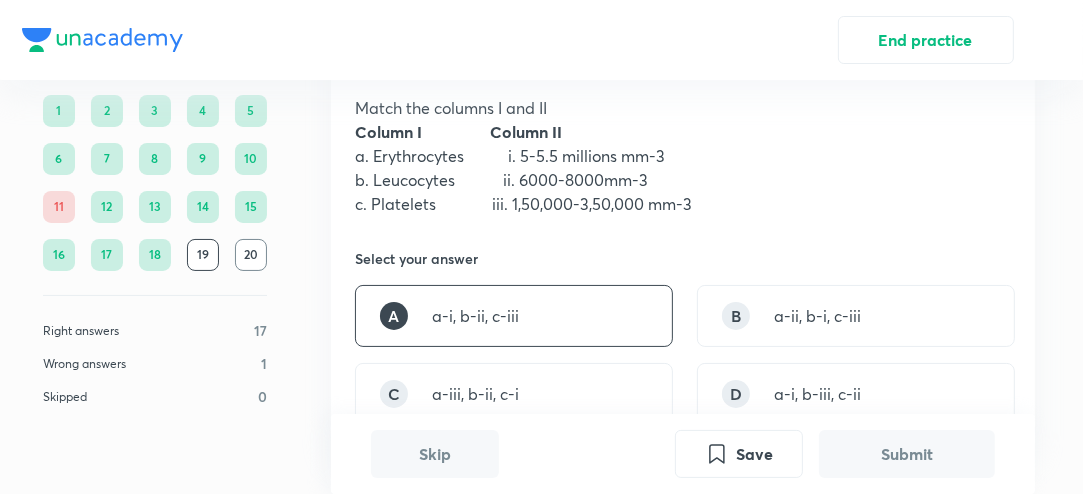 scroll, scrollTop: 585, scrollLeft: 5, axis: both 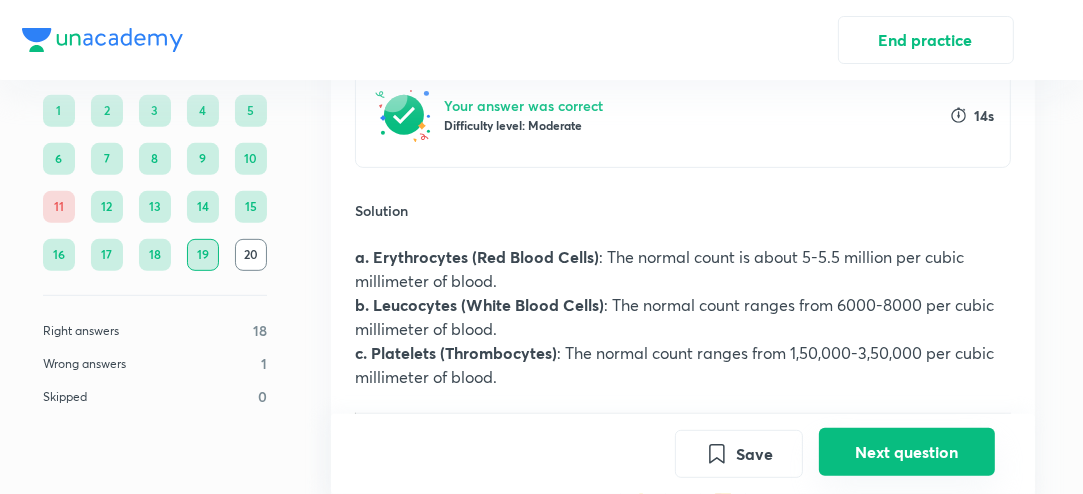 click on "Next question" at bounding box center (907, 452) 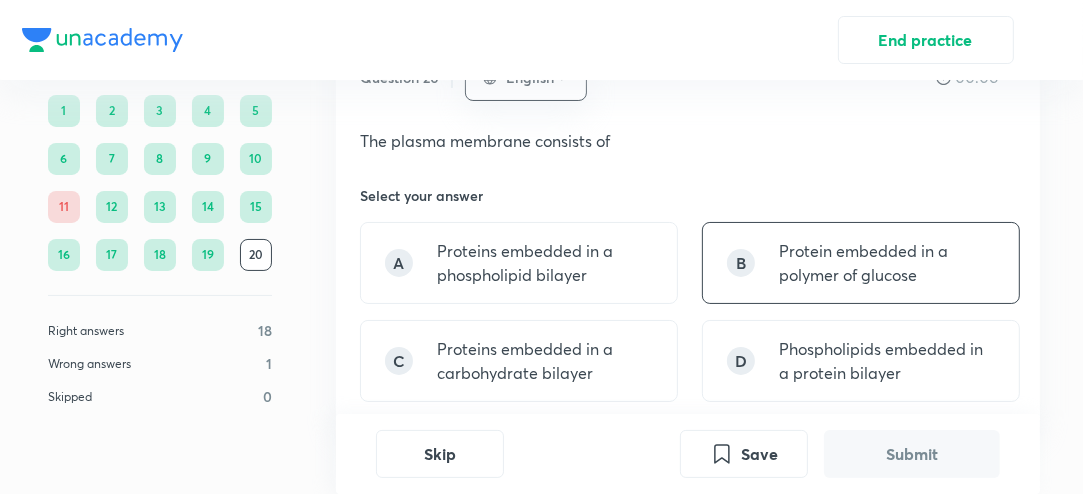 scroll, scrollTop: 89, scrollLeft: 0, axis: vertical 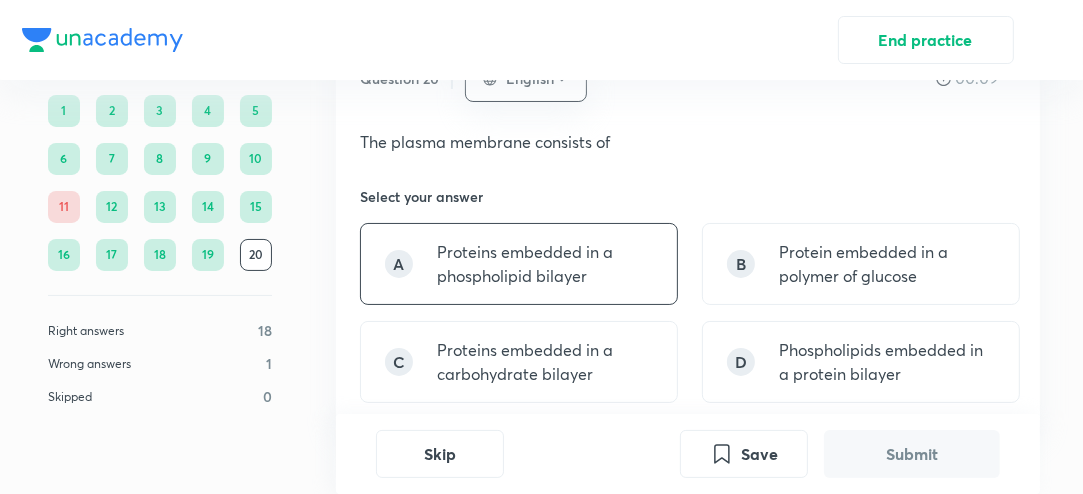 click on "Proteins embedded in a phospholipid bilayer" at bounding box center [545, 264] 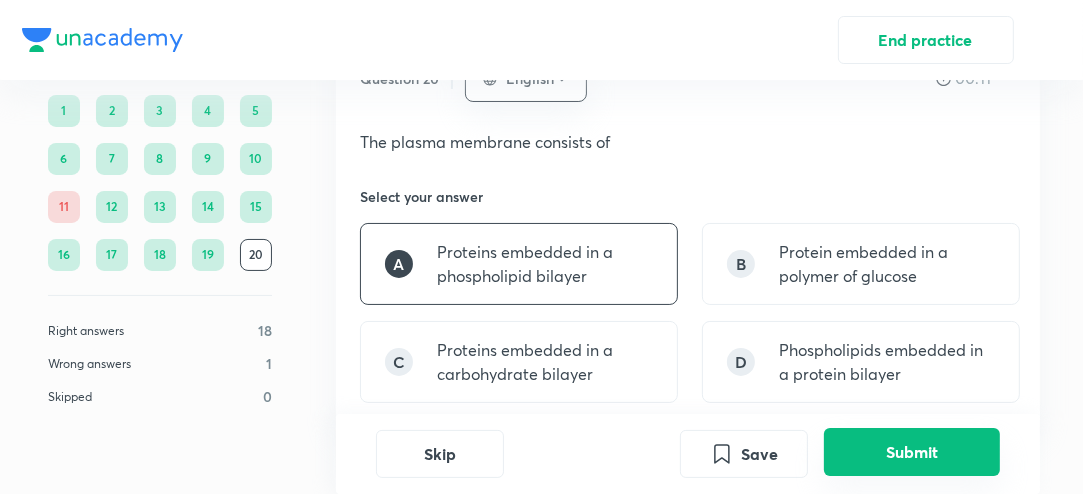 click on "Submit" at bounding box center (912, 452) 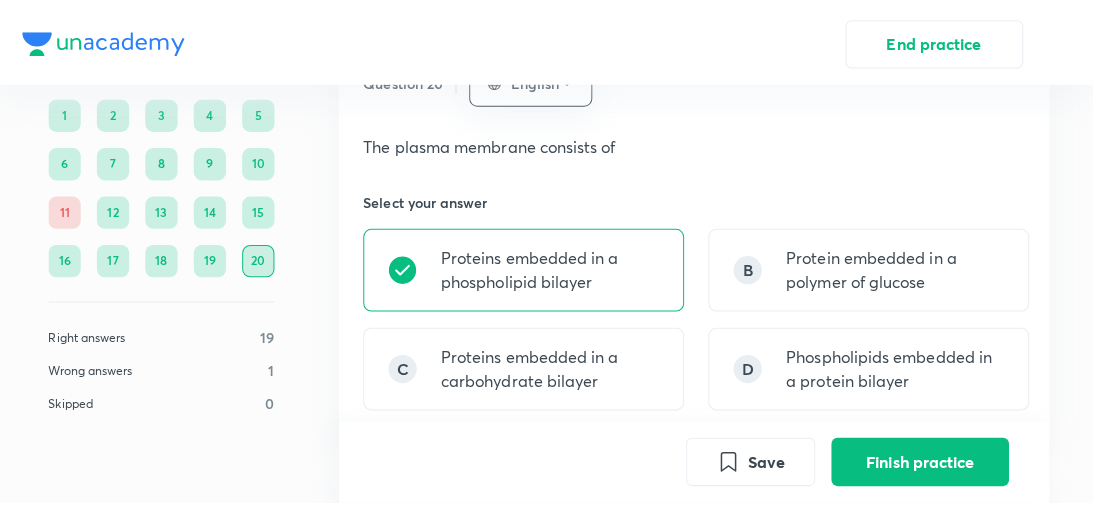 scroll, scrollTop: 555, scrollLeft: 0, axis: vertical 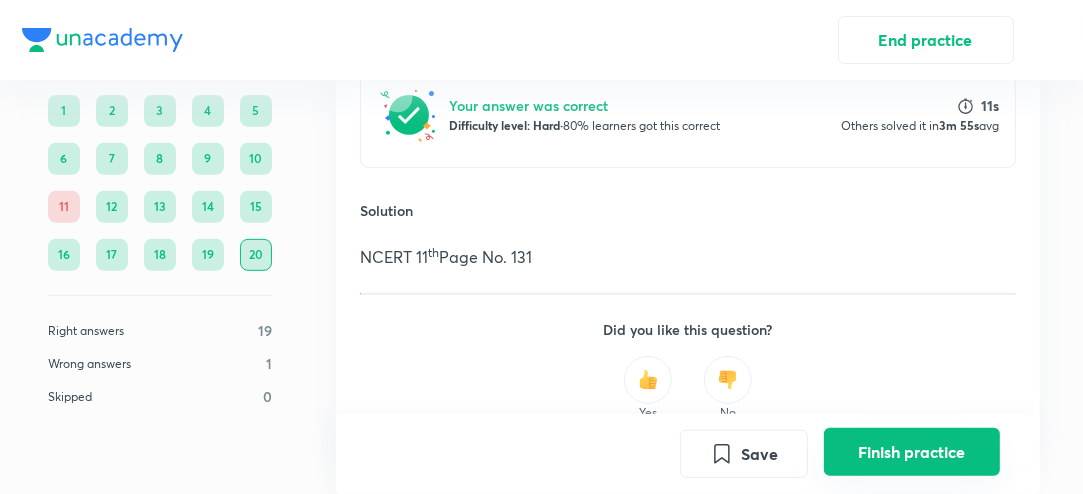 click on "Finish practice" at bounding box center [912, 452] 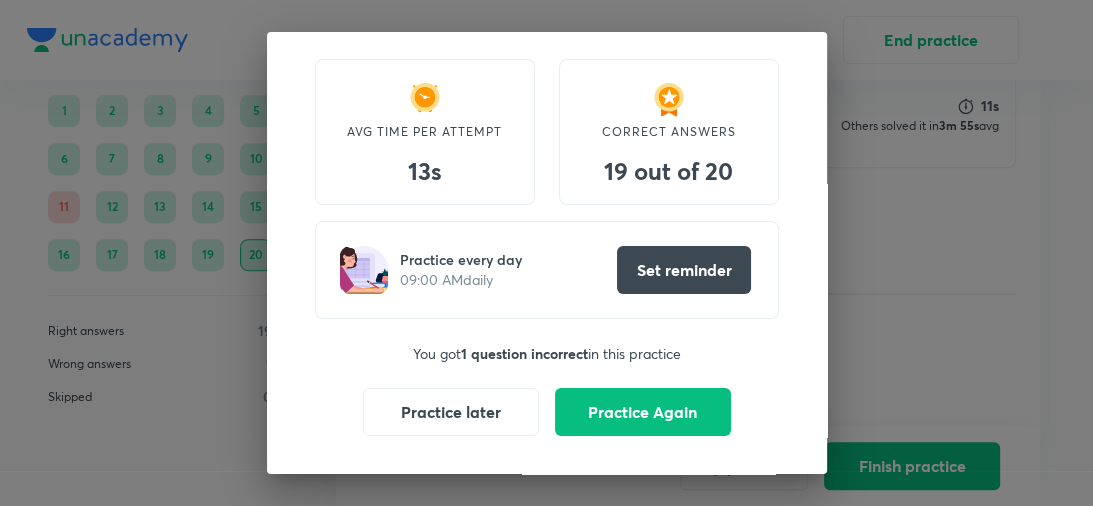 scroll, scrollTop: 104, scrollLeft: 0, axis: vertical 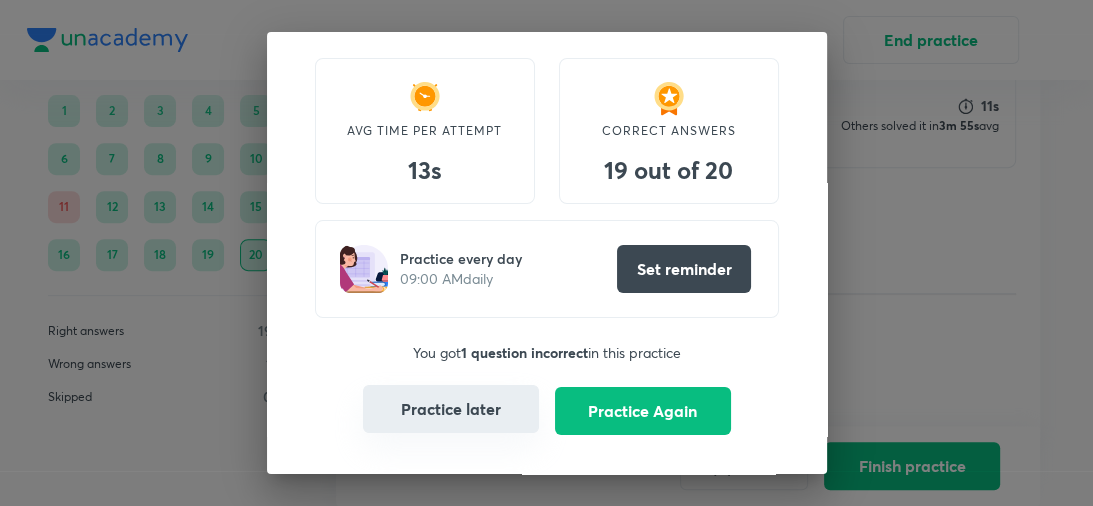click on "Practice later" at bounding box center (451, 409) 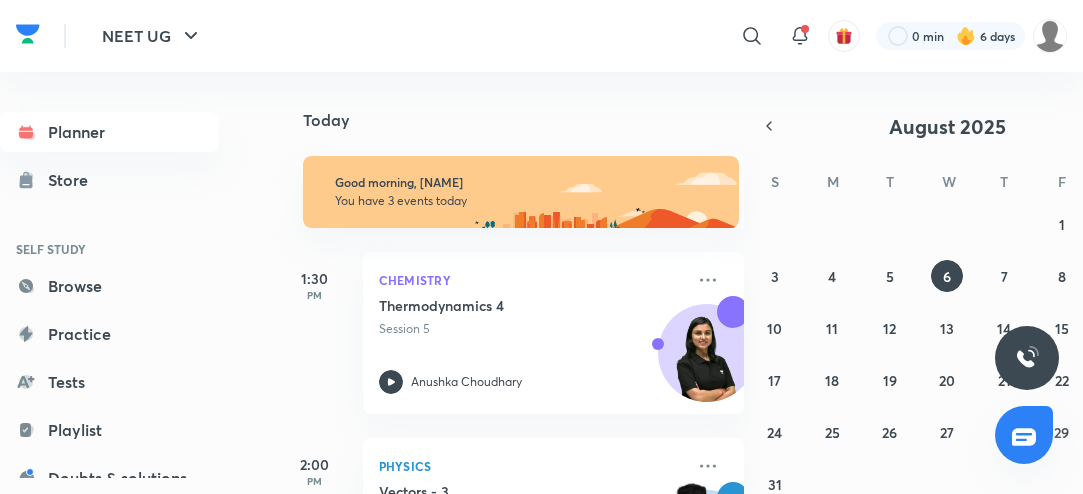 scroll, scrollTop: 0, scrollLeft: 0, axis: both 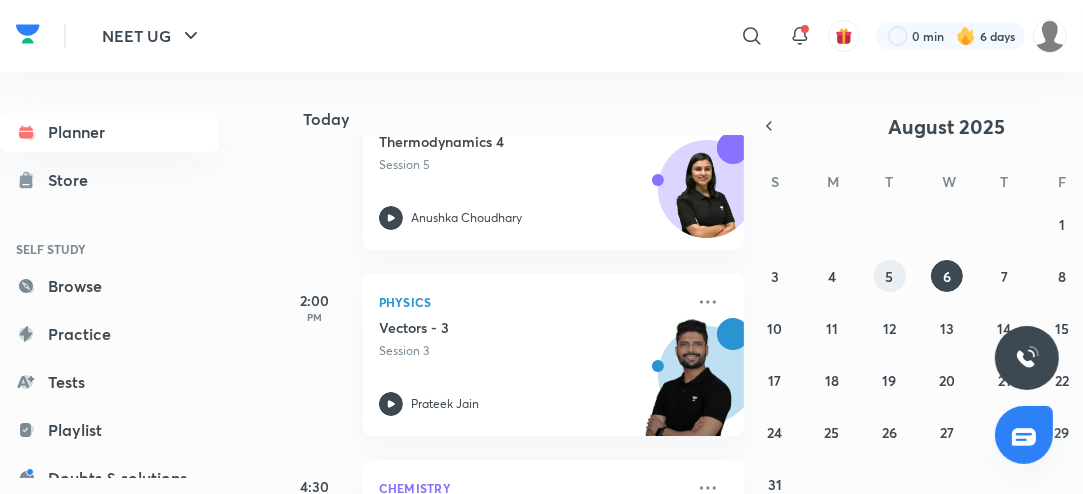 click on "5" at bounding box center (890, 276) 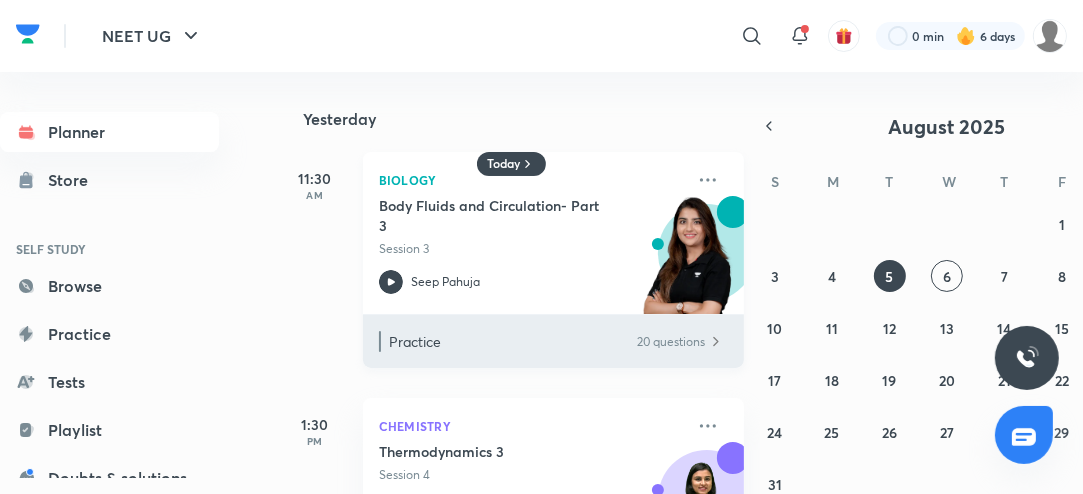scroll, scrollTop: 0, scrollLeft: 0, axis: both 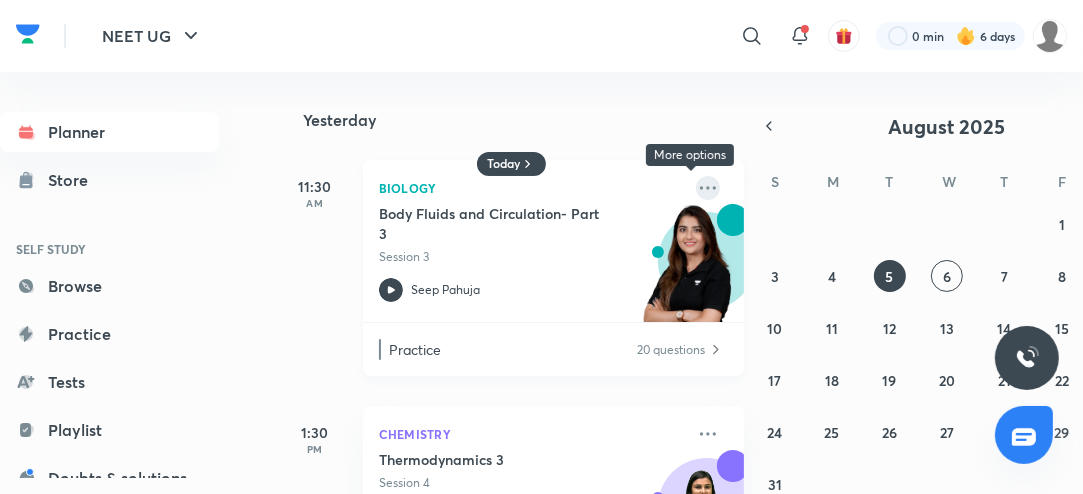 click 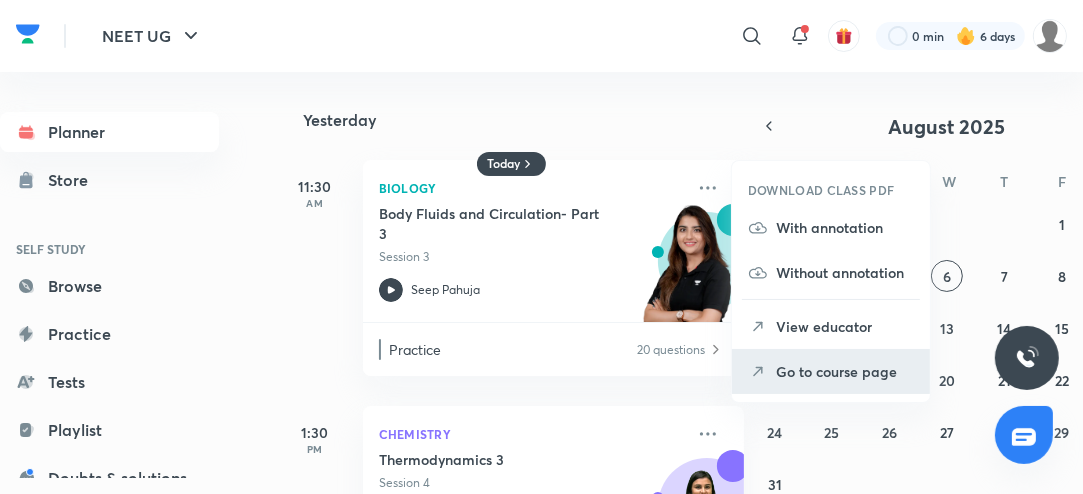 click on "Go to course page" at bounding box center (845, 371) 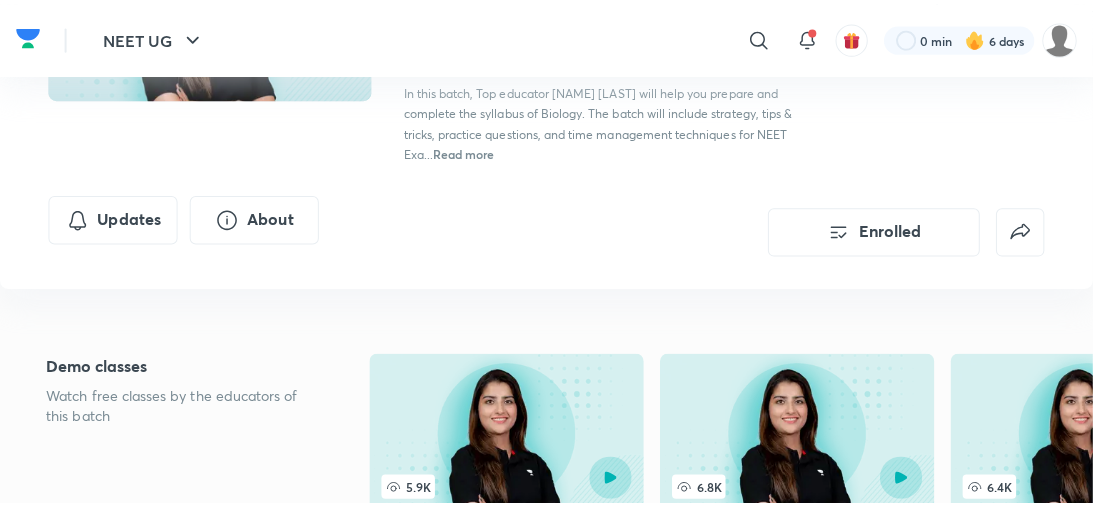 scroll, scrollTop: 263, scrollLeft: 0, axis: vertical 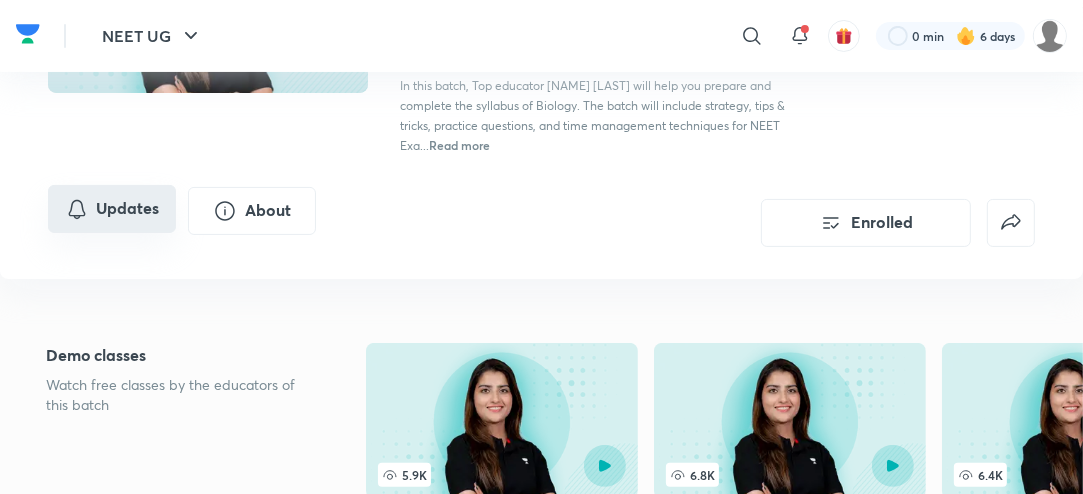 click on "Updates" at bounding box center [112, 209] 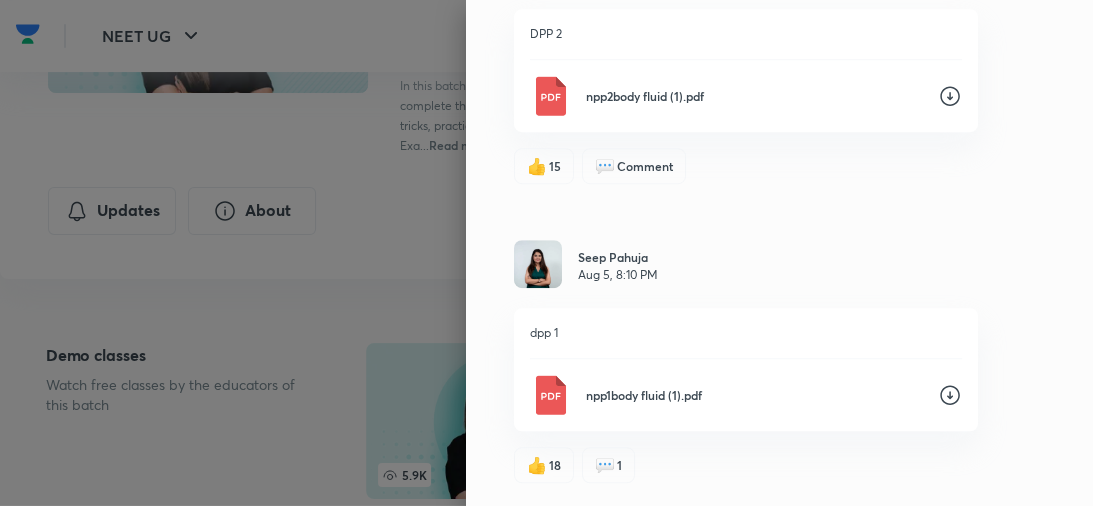 scroll, scrollTop: 902, scrollLeft: 0, axis: vertical 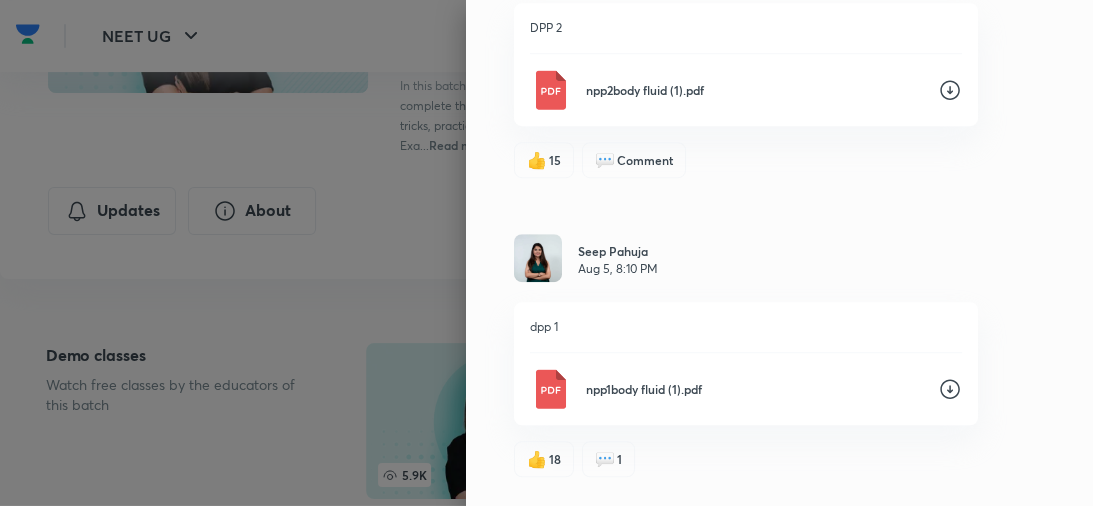 click 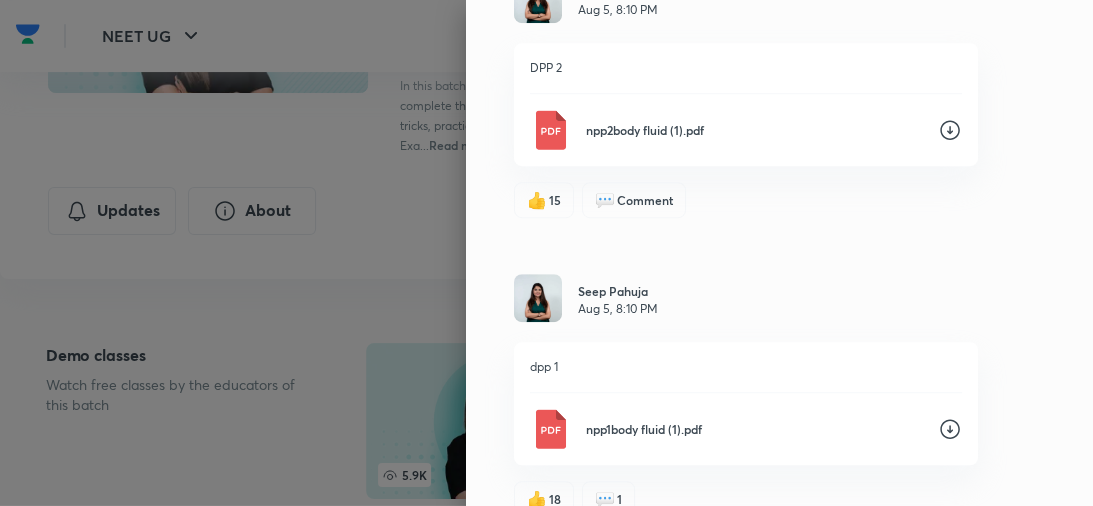click 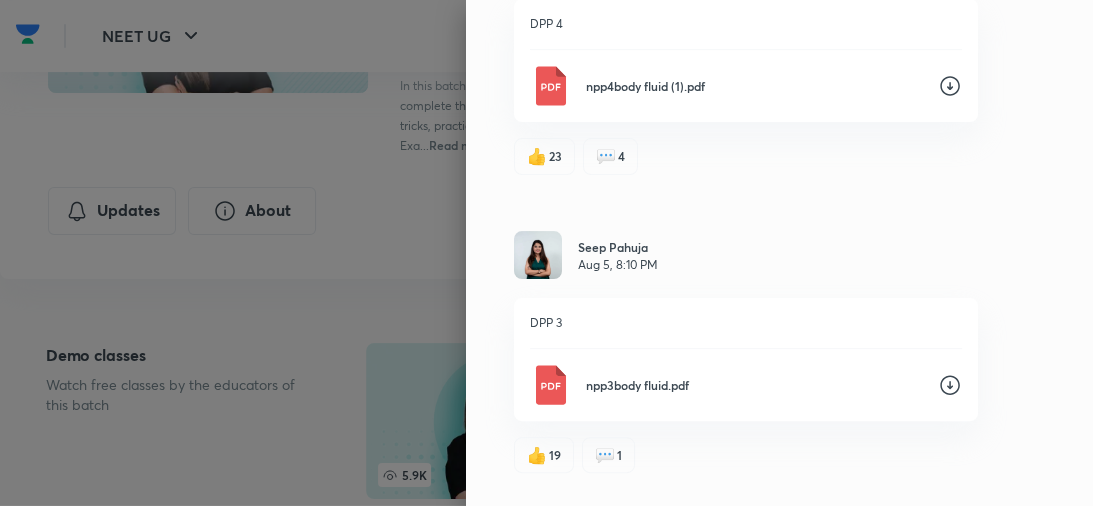 scroll, scrollTop: 325, scrollLeft: 0, axis: vertical 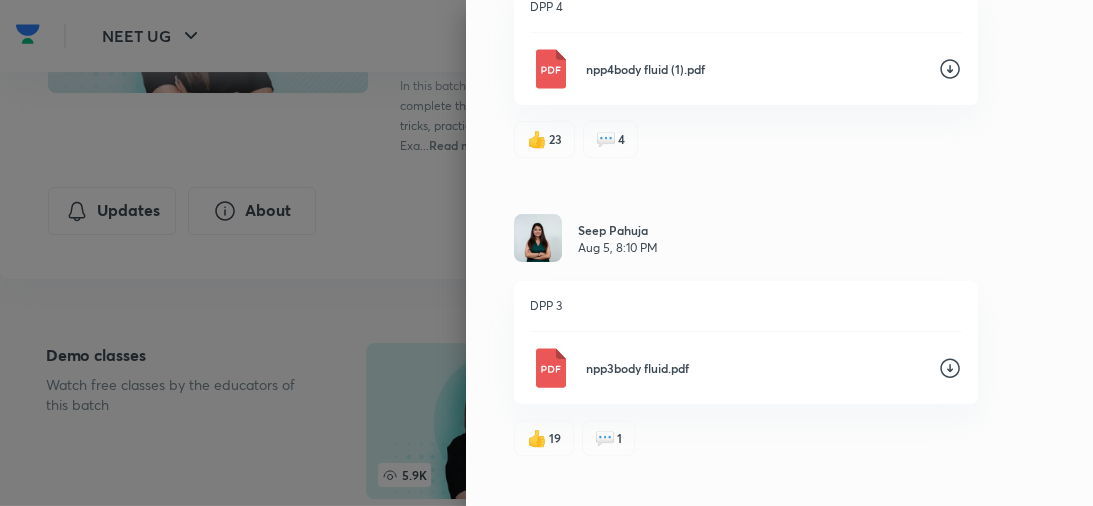 click 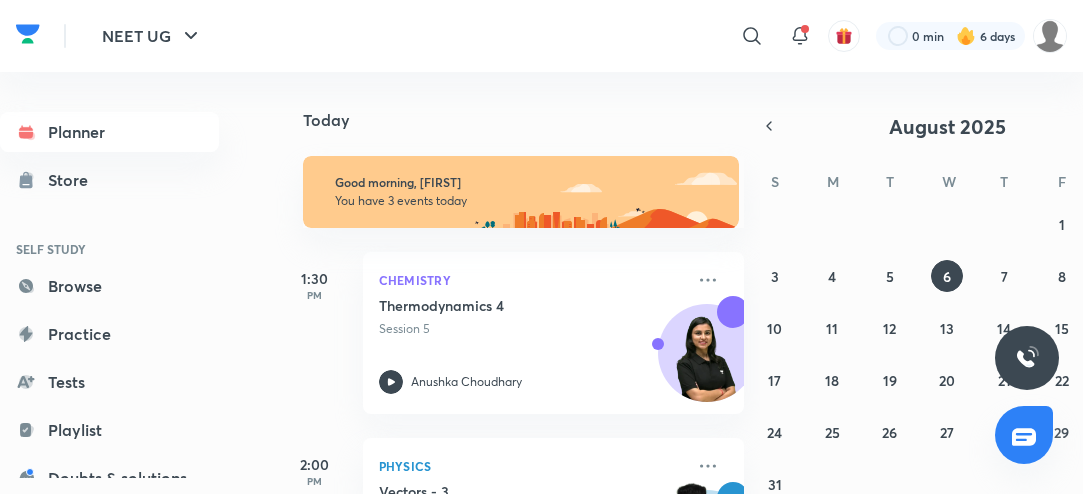 scroll, scrollTop: 0, scrollLeft: 0, axis: both 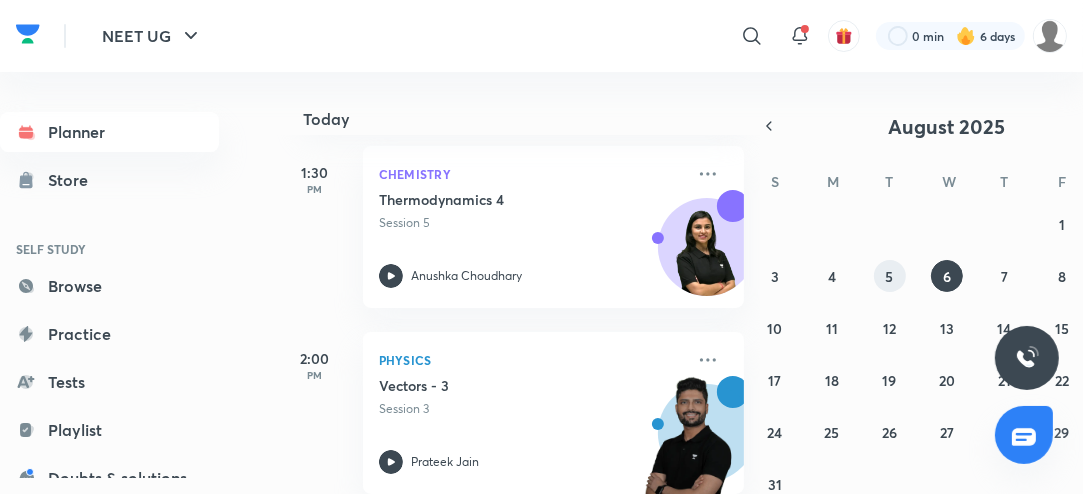 click on "5" at bounding box center [890, 276] 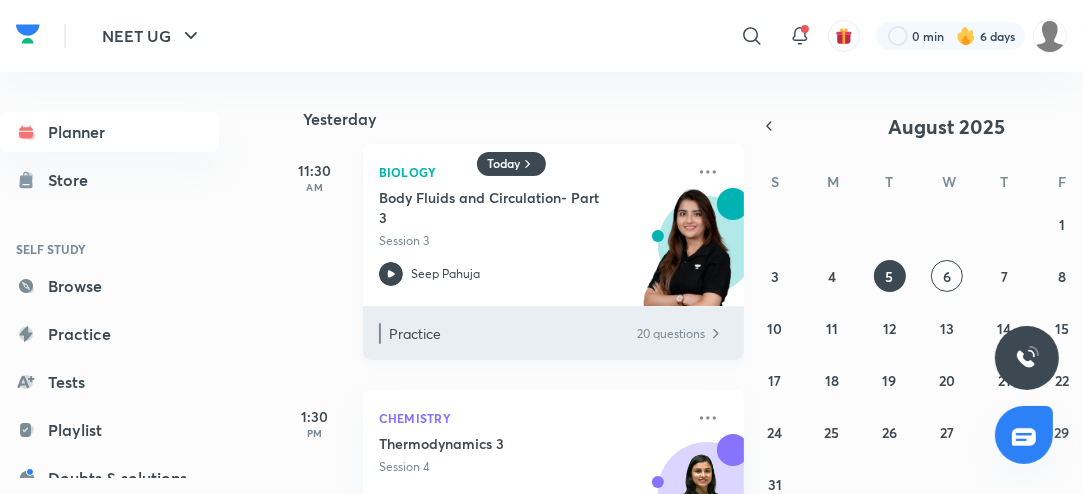 scroll, scrollTop: 0, scrollLeft: 0, axis: both 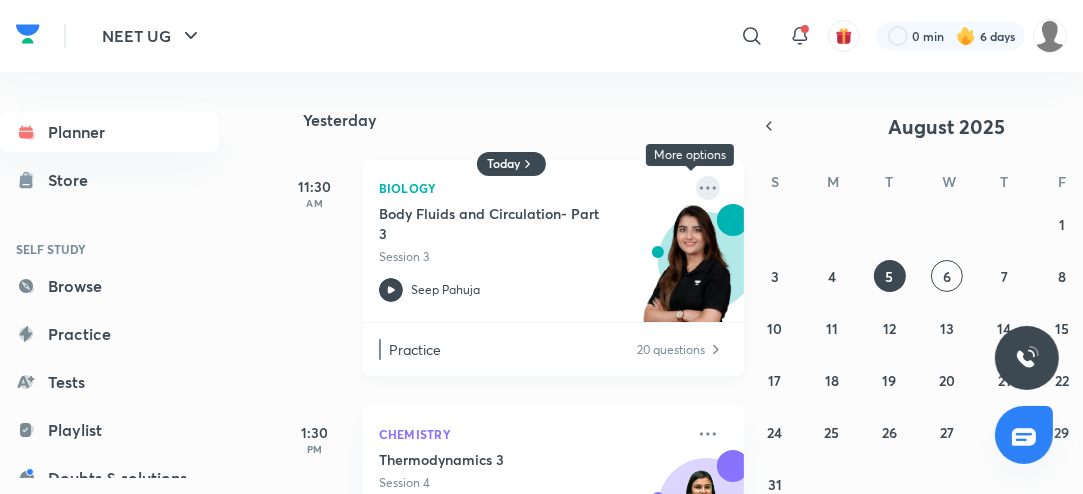 click 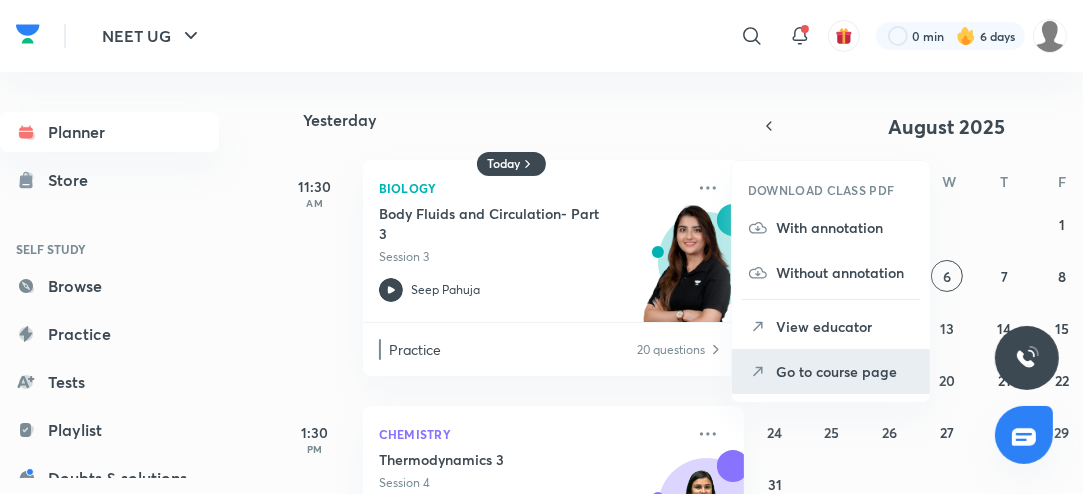 click on "Go to course page" at bounding box center [845, 371] 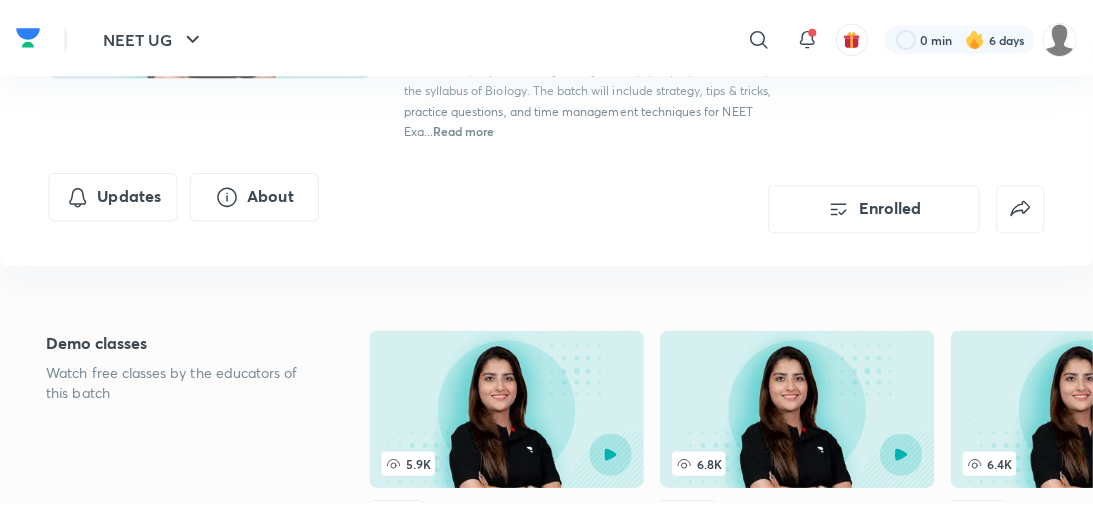scroll, scrollTop: 277, scrollLeft: 0, axis: vertical 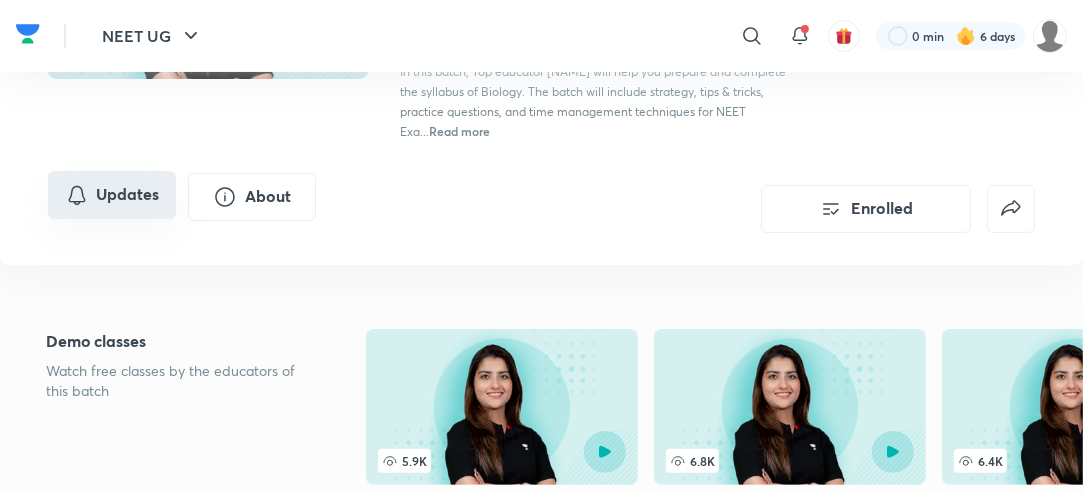 click on "Updates" at bounding box center (112, 195) 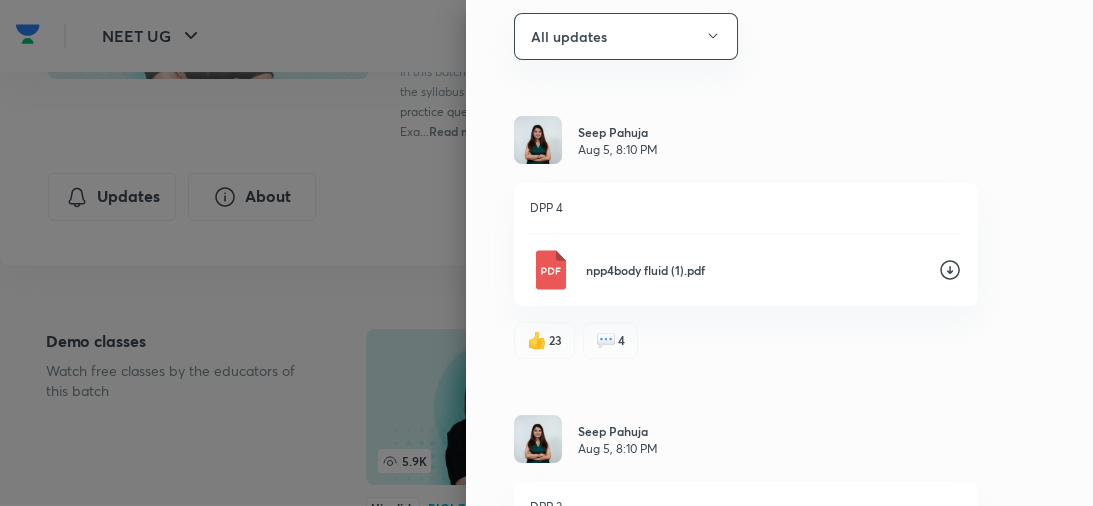 scroll, scrollTop: 131, scrollLeft: 0, axis: vertical 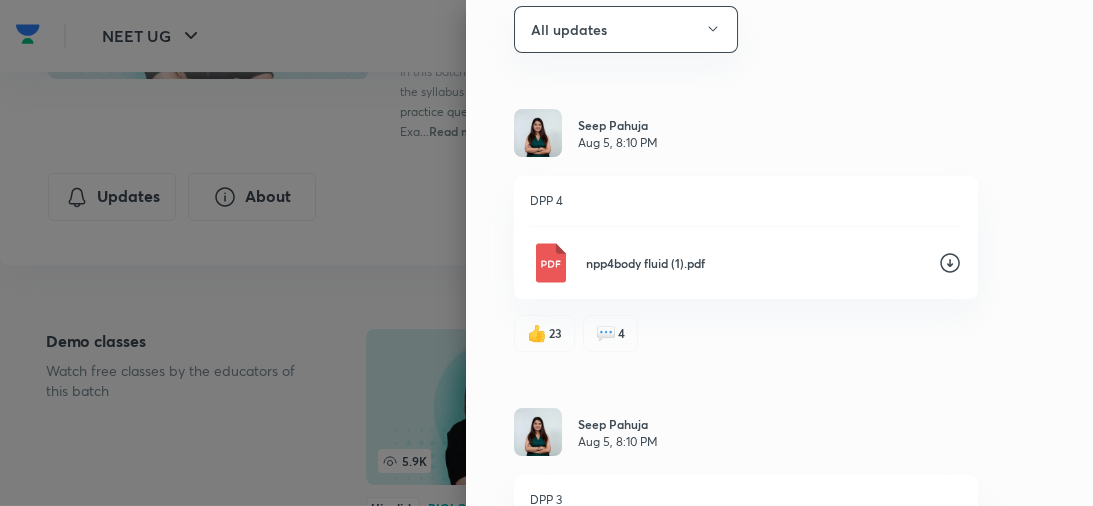 click 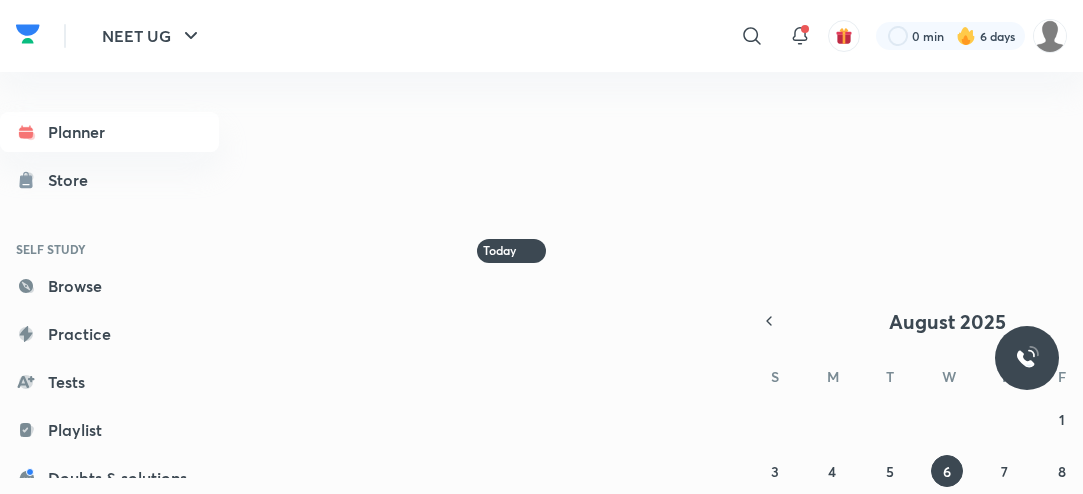 scroll, scrollTop: 0, scrollLeft: 0, axis: both 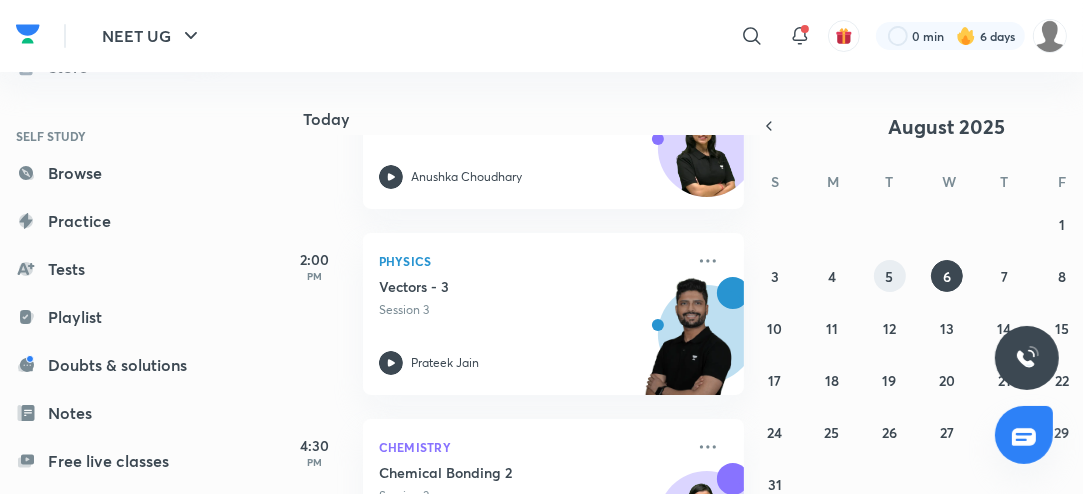 click on "5" at bounding box center (890, 276) 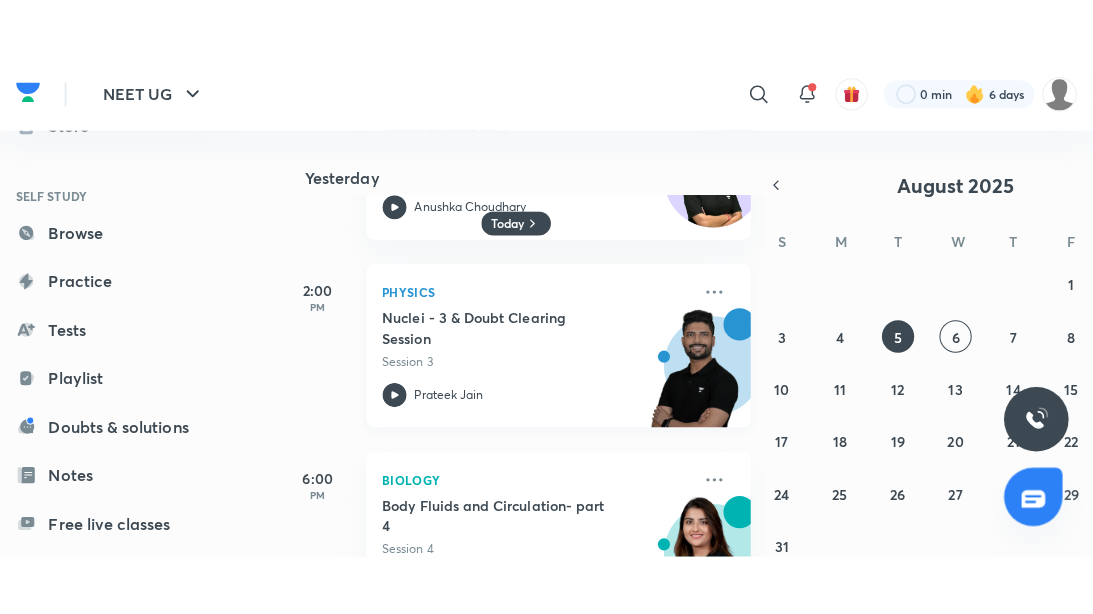 scroll, scrollTop: 388, scrollLeft: 0, axis: vertical 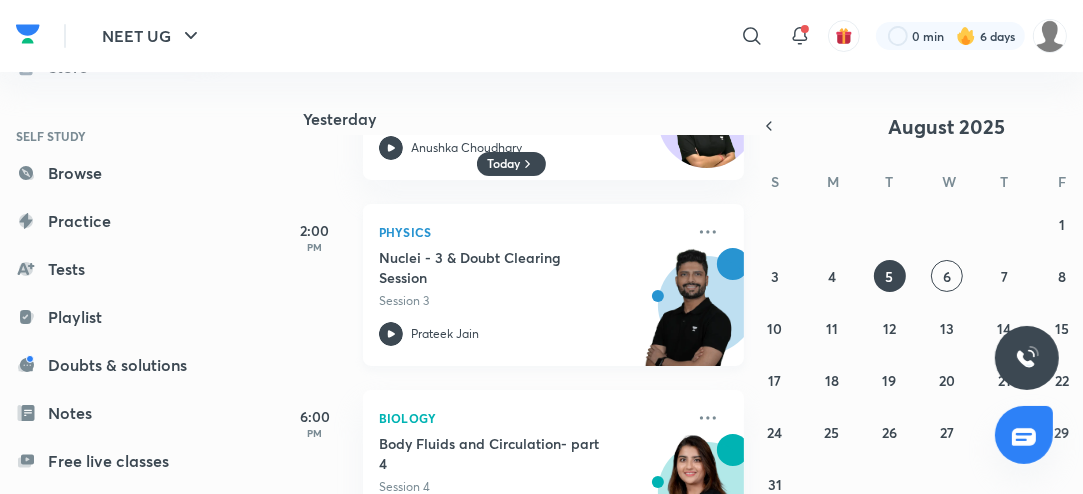 click 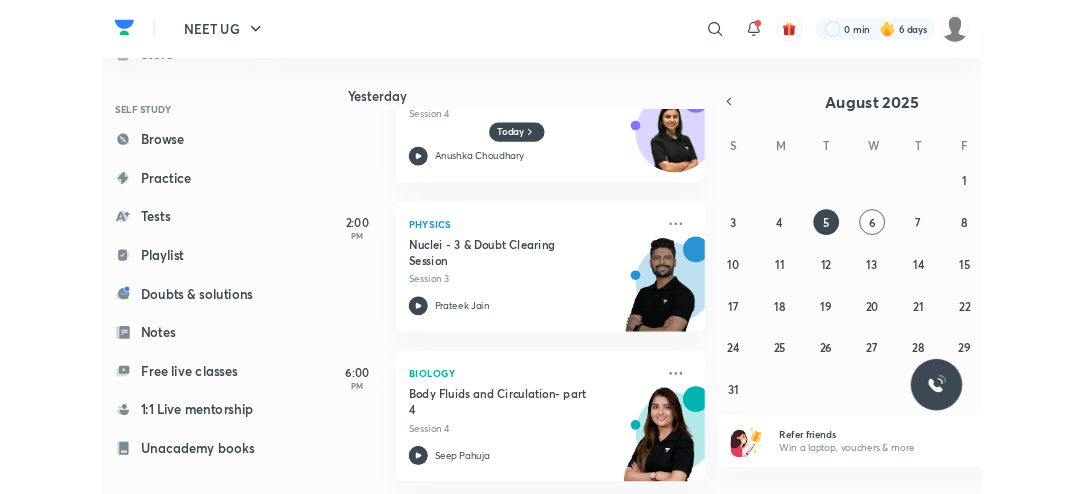 scroll, scrollTop: 353, scrollLeft: 0, axis: vertical 